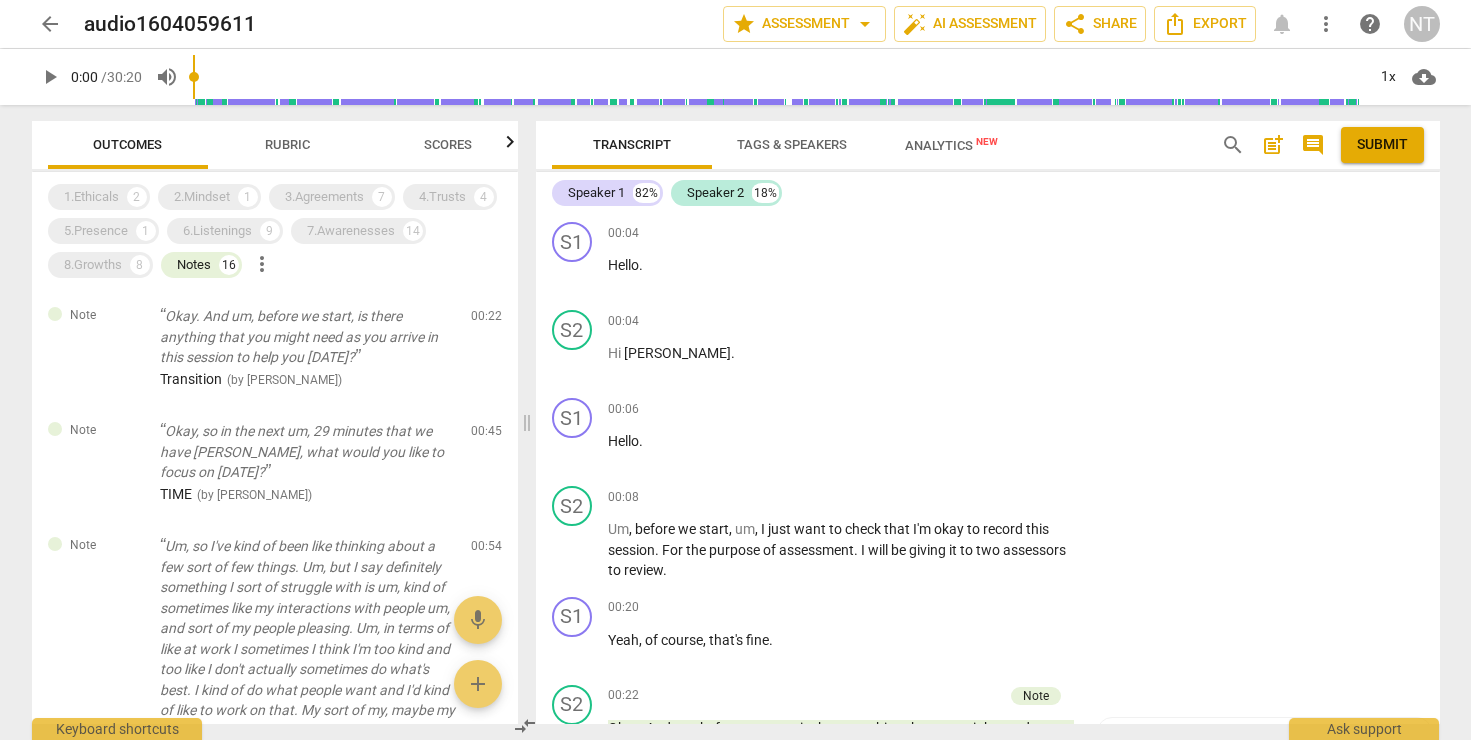 scroll, scrollTop: 0, scrollLeft: 0, axis: both 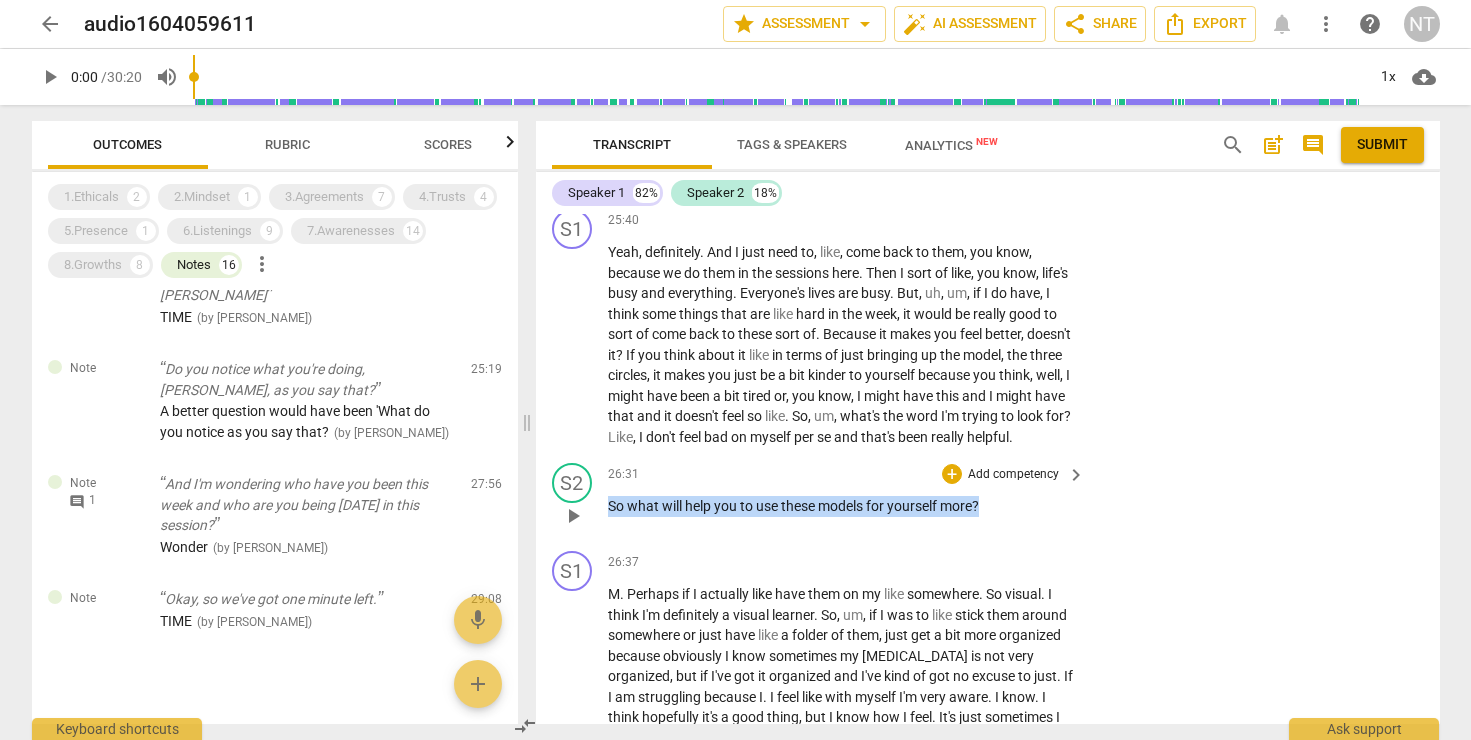 drag, startPoint x: 989, startPoint y: 527, endPoint x: 592, endPoint y: 532, distance: 397.0315 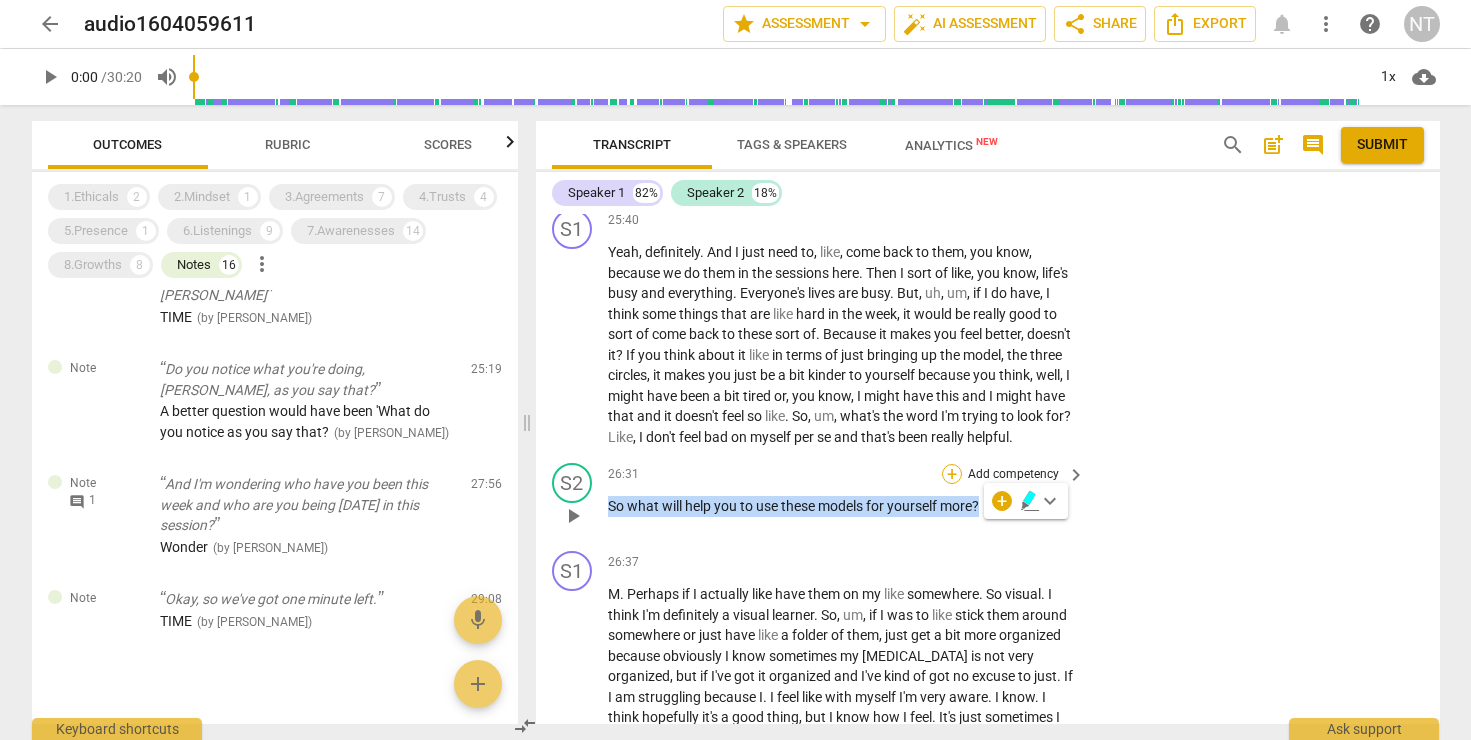 click on "+" at bounding box center (952, 474) 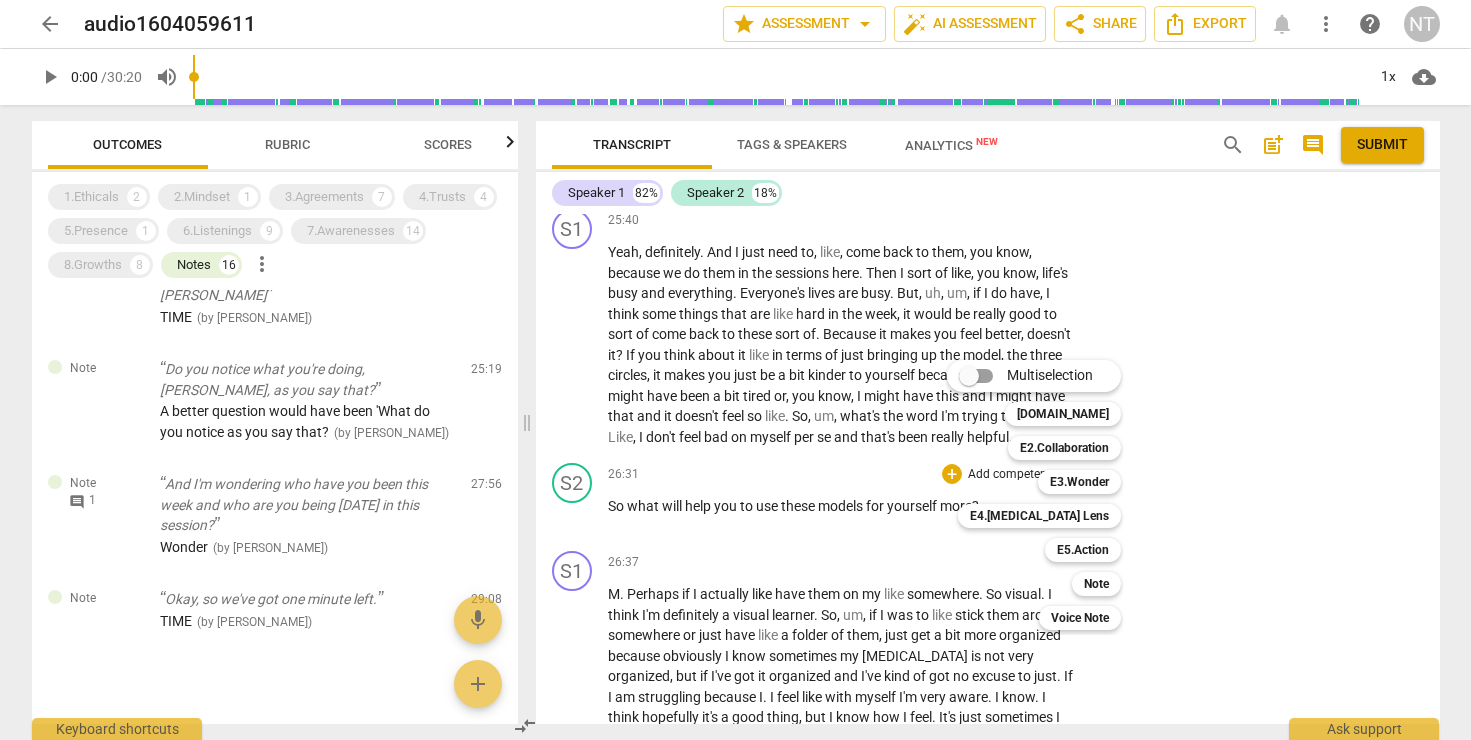 click on "Multiselection m [DOMAIN_NAME] 1 E2.Collaboration 2 E3.Wonder 3 E4.[MEDICAL_DATA] Lens 4 E5.Action 5 Note 6 Voice Note 7" at bounding box center (1049, 495) 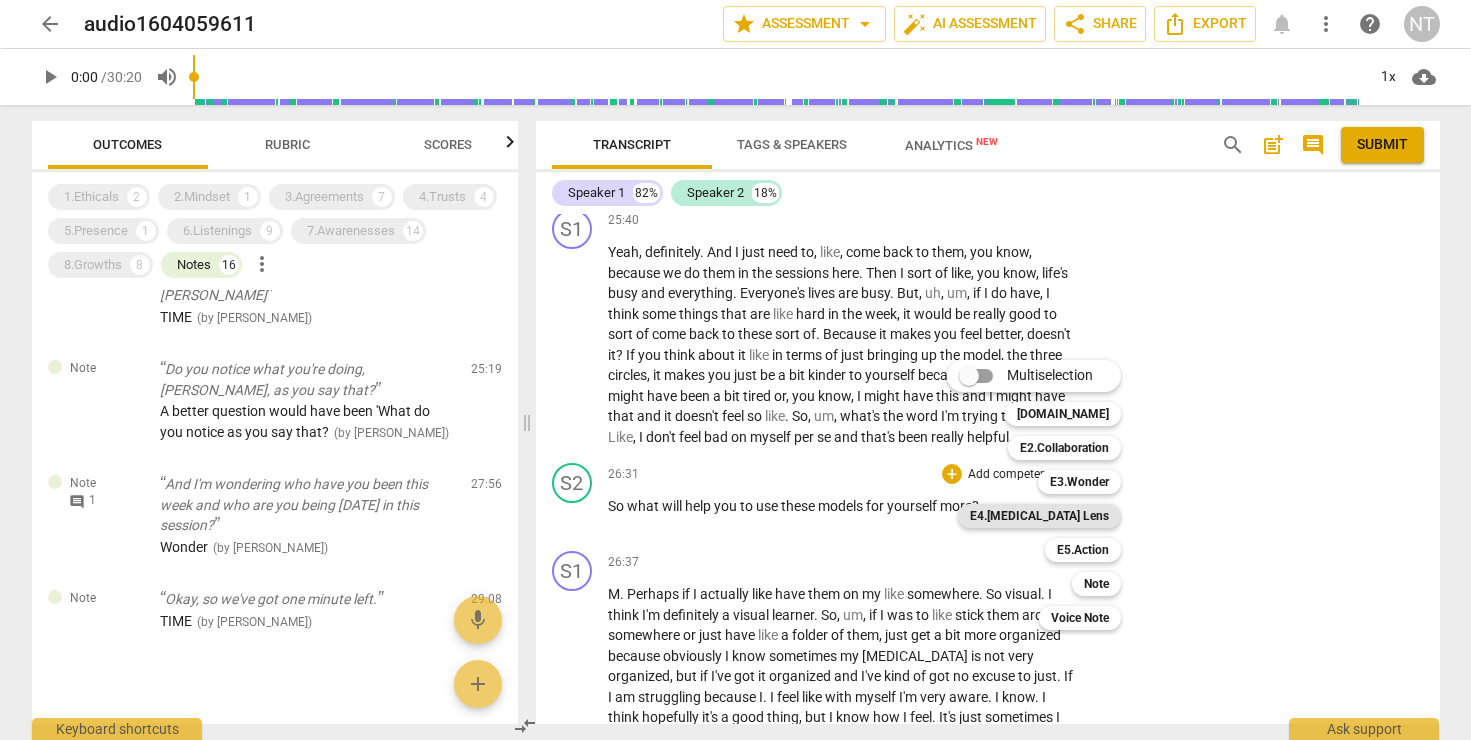 click on "E4.[MEDICAL_DATA] Lens" at bounding box center [1039, 516] 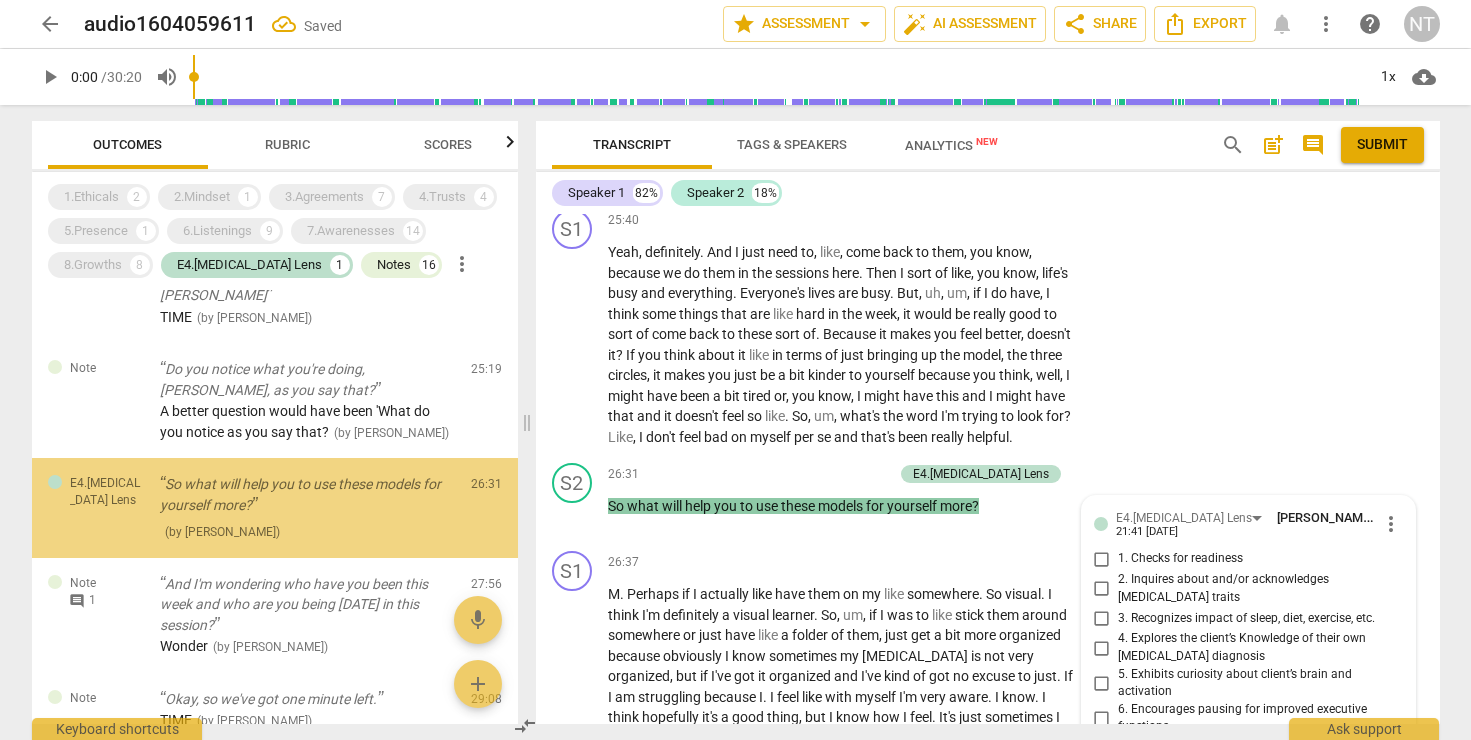 scroll, scrollTop: 10832, scrollLeft: 0, axis: vertical 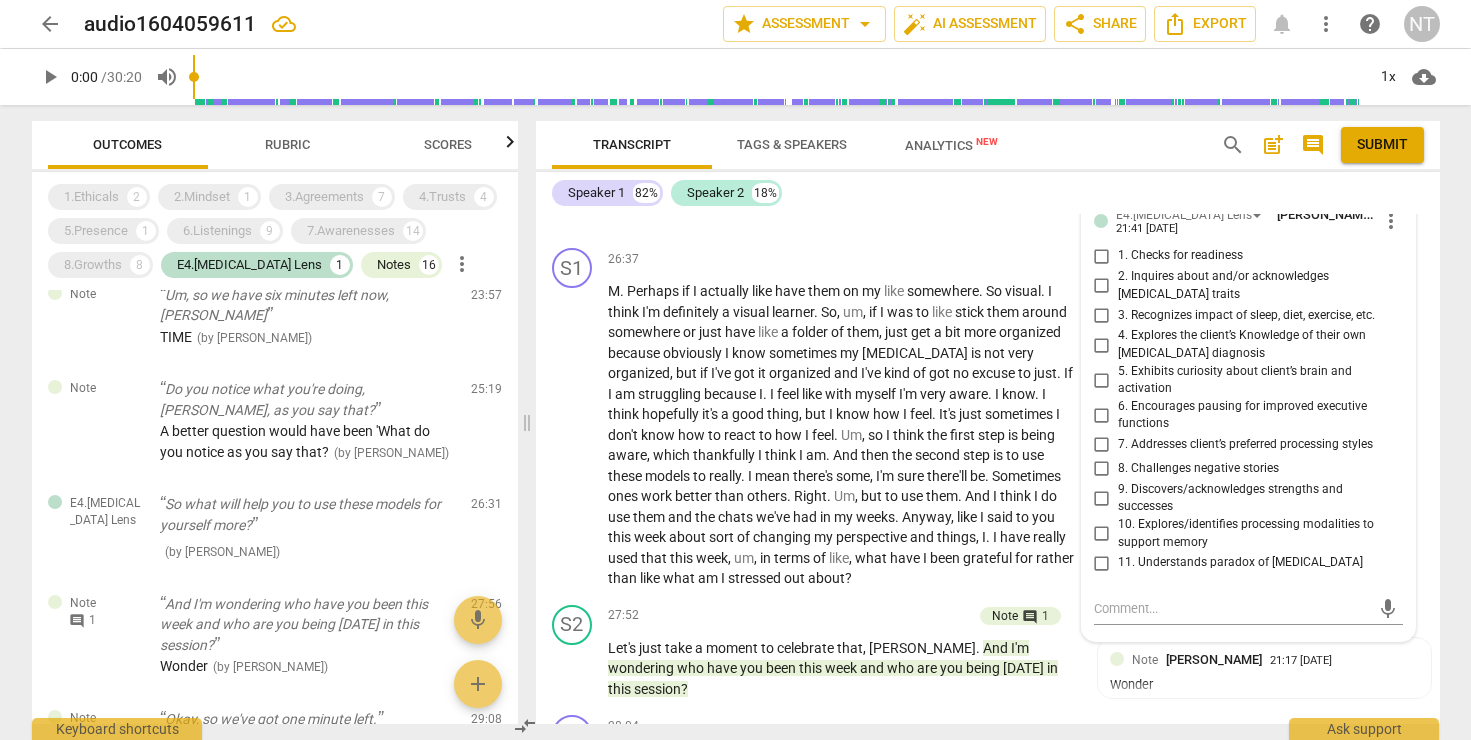 click on "Speaker 1 82% Speaker 2 18%" at bounding box center [988, 193] 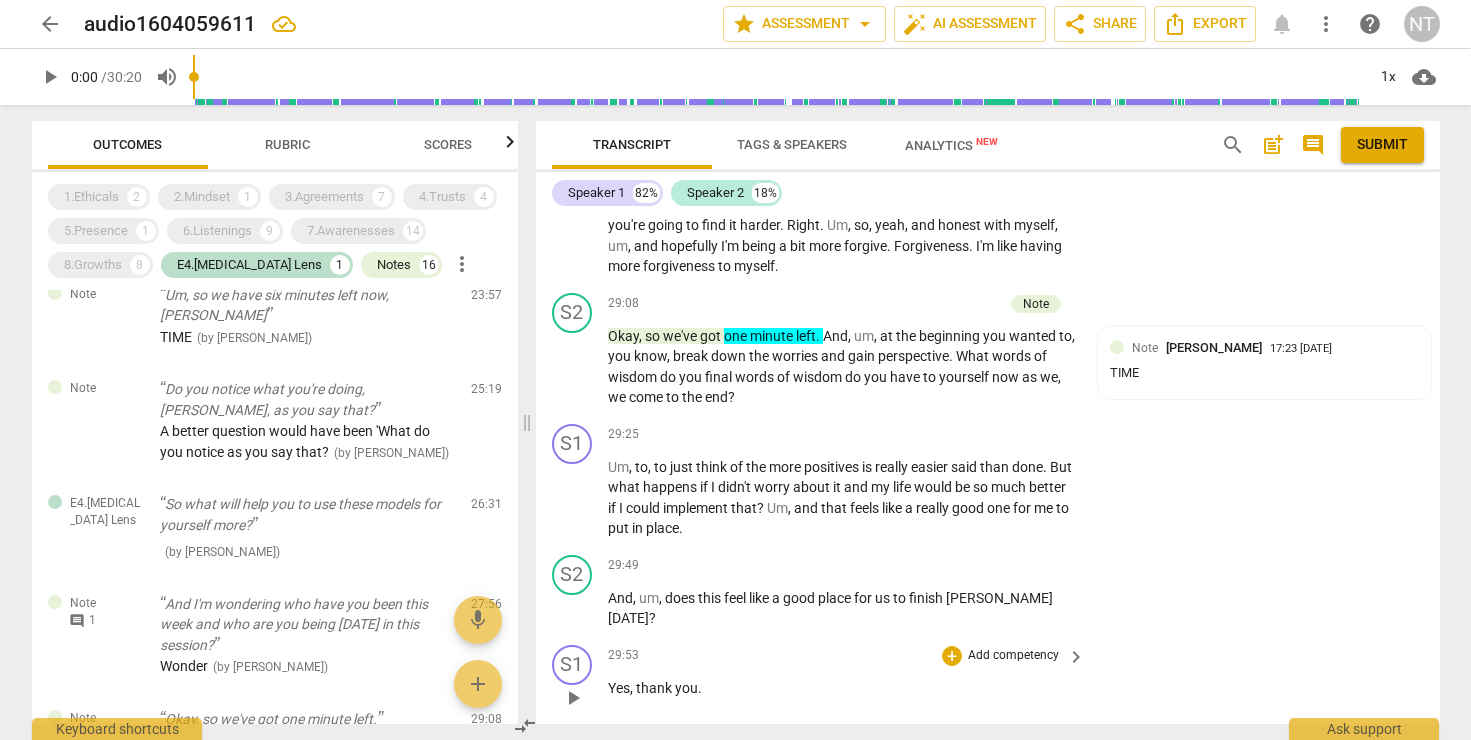 scroll, scrollTop: 11494, scrollLeft: 0, axis: vertical 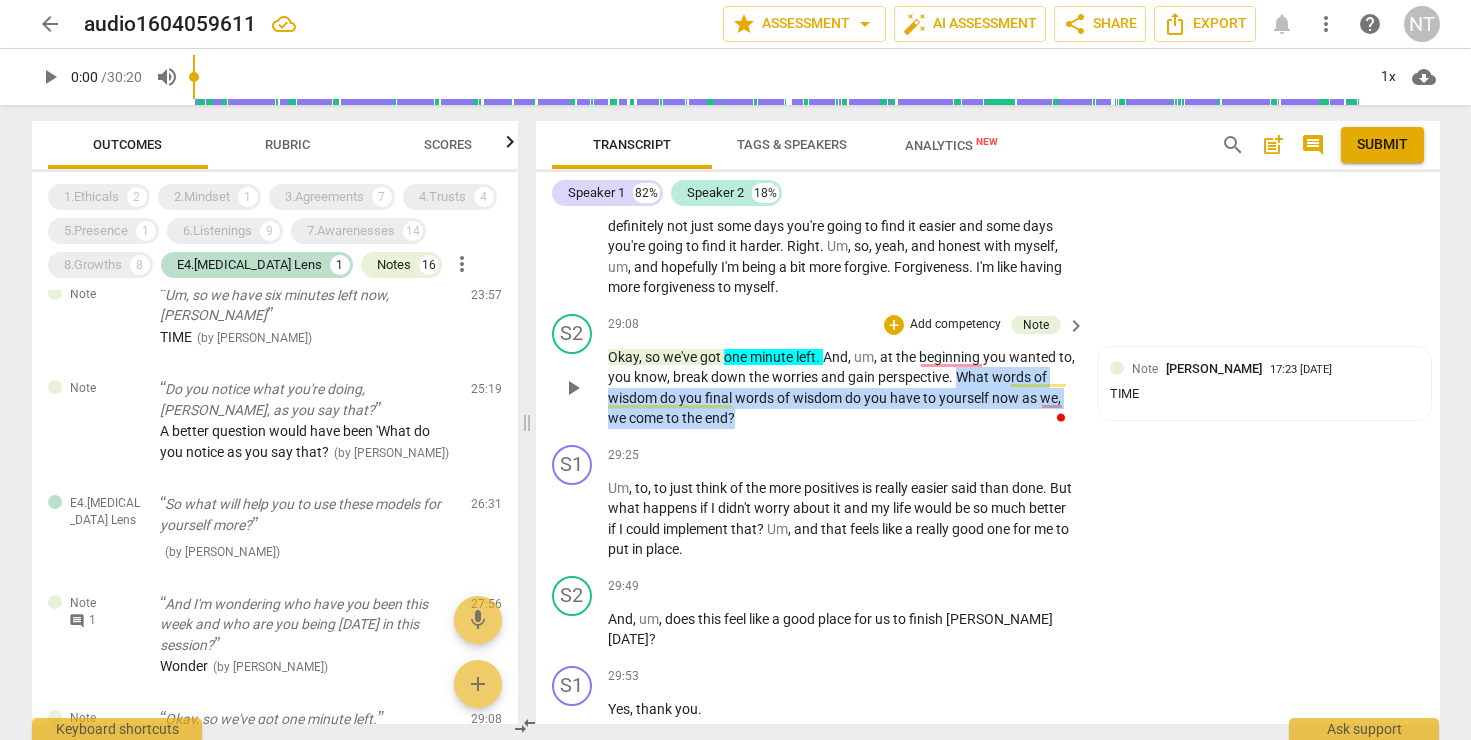drag, startPoint x: 975, startPoint y: 376, endPoint x: 986, endPoint y: 421, distance: 46.32494 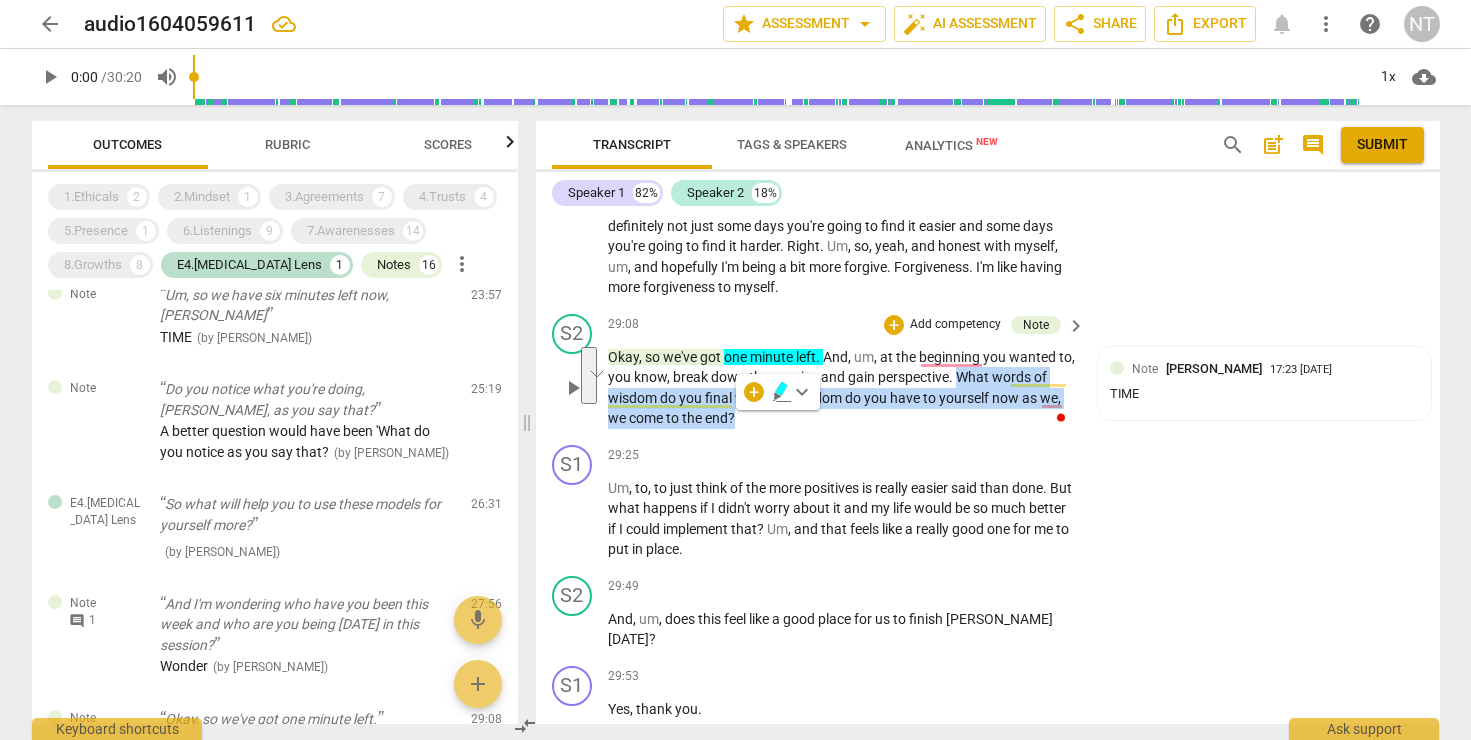 click on "Add competency" at bounding box center [955, 325] 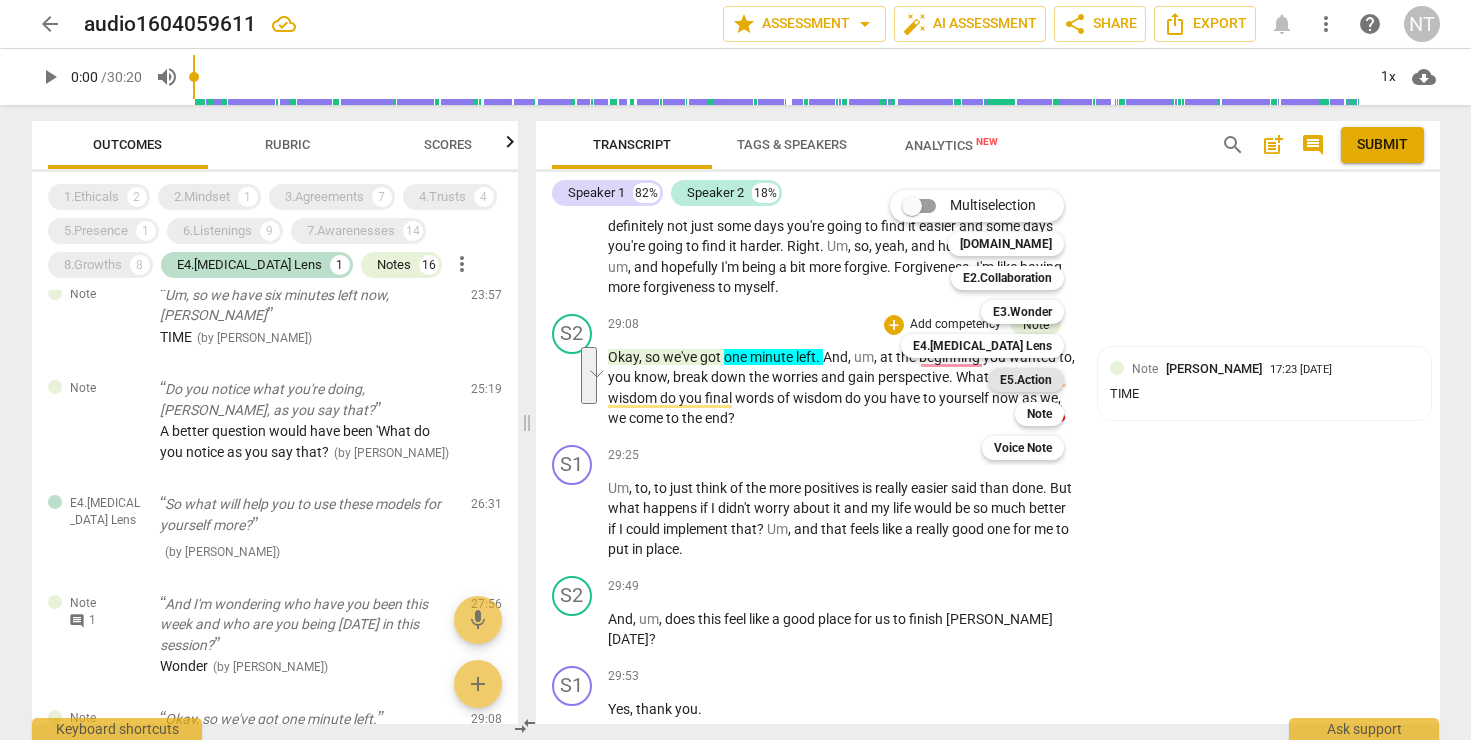 click on "E5.Action" at bounding box center (1026, 380) 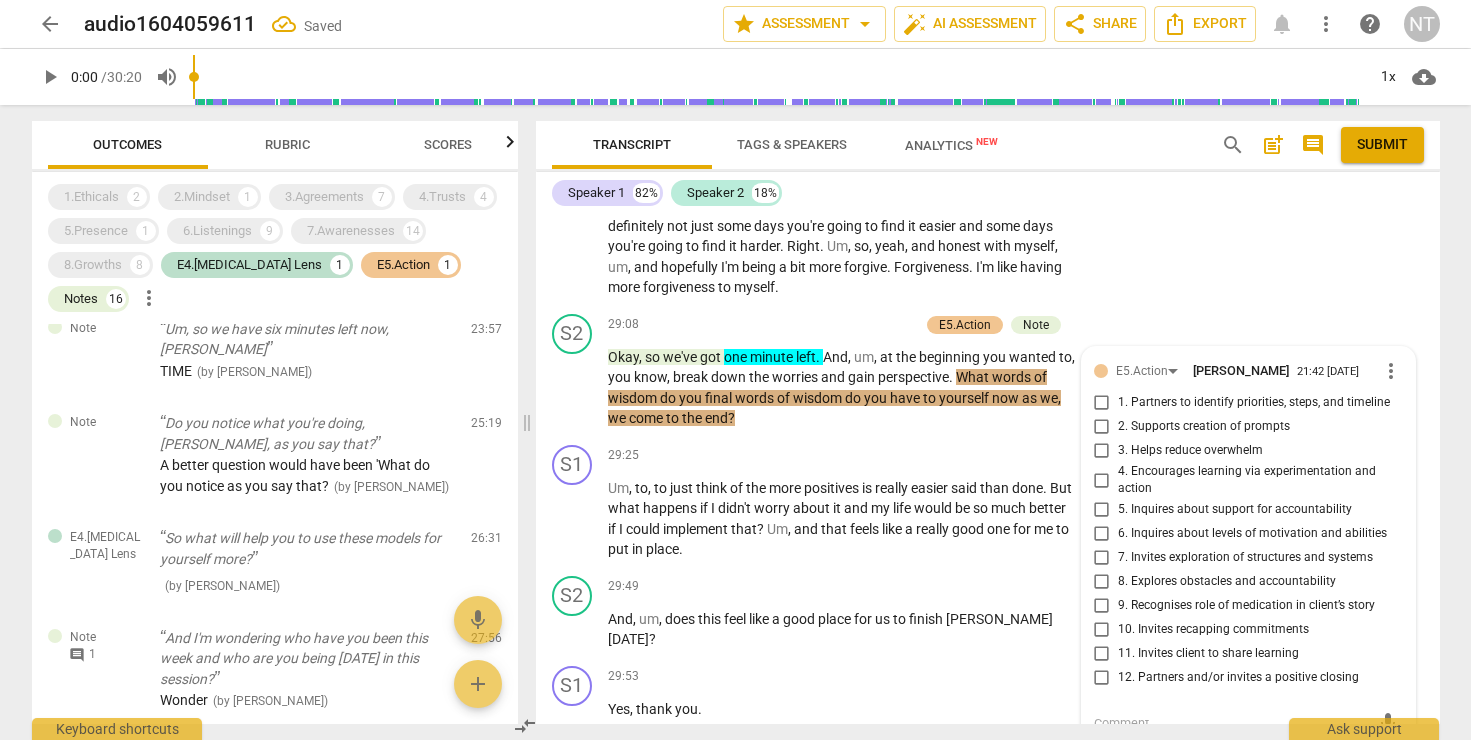 scroll, scrollTop: 11501, scrollLeft: 0, axis: vertical 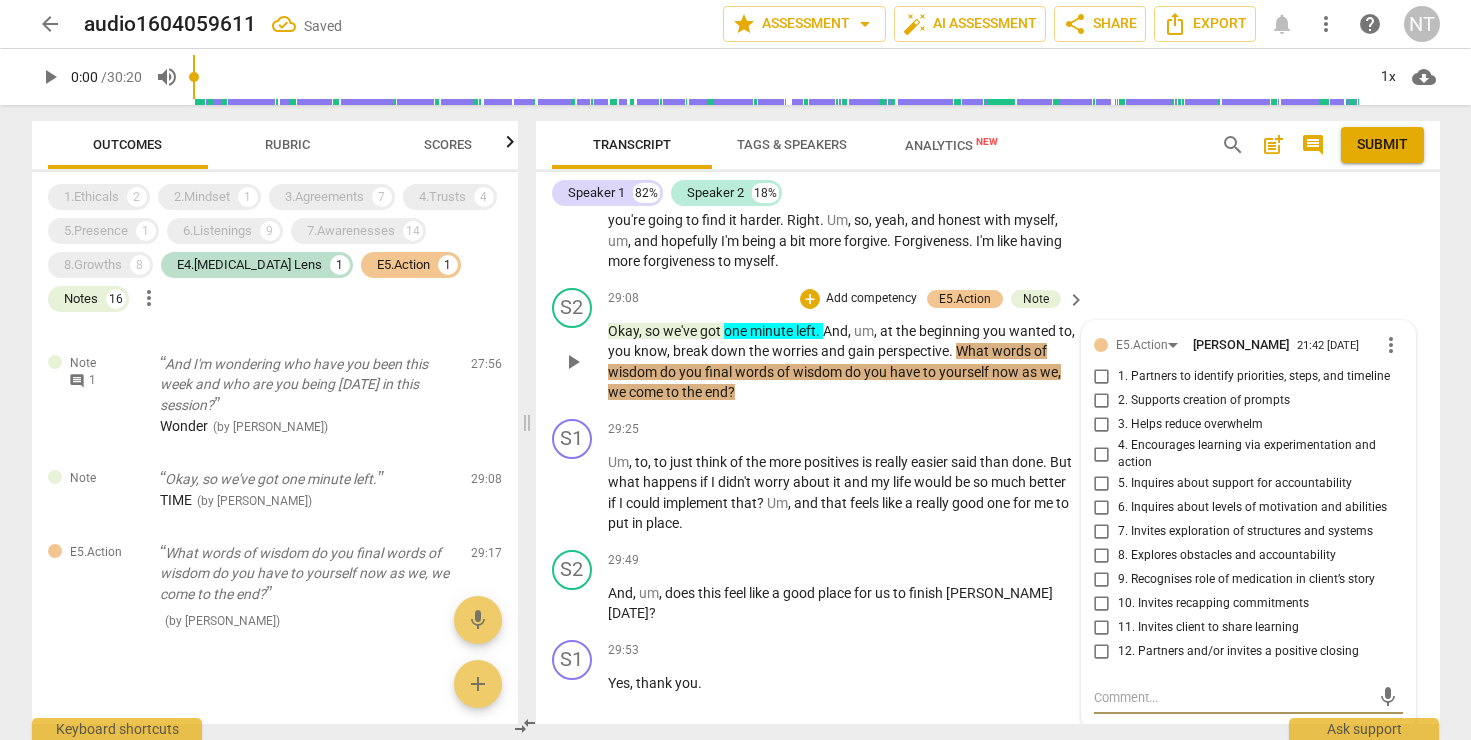click on "12. Partners and/or invites a positive closing" at bounding box center (1102, 652) 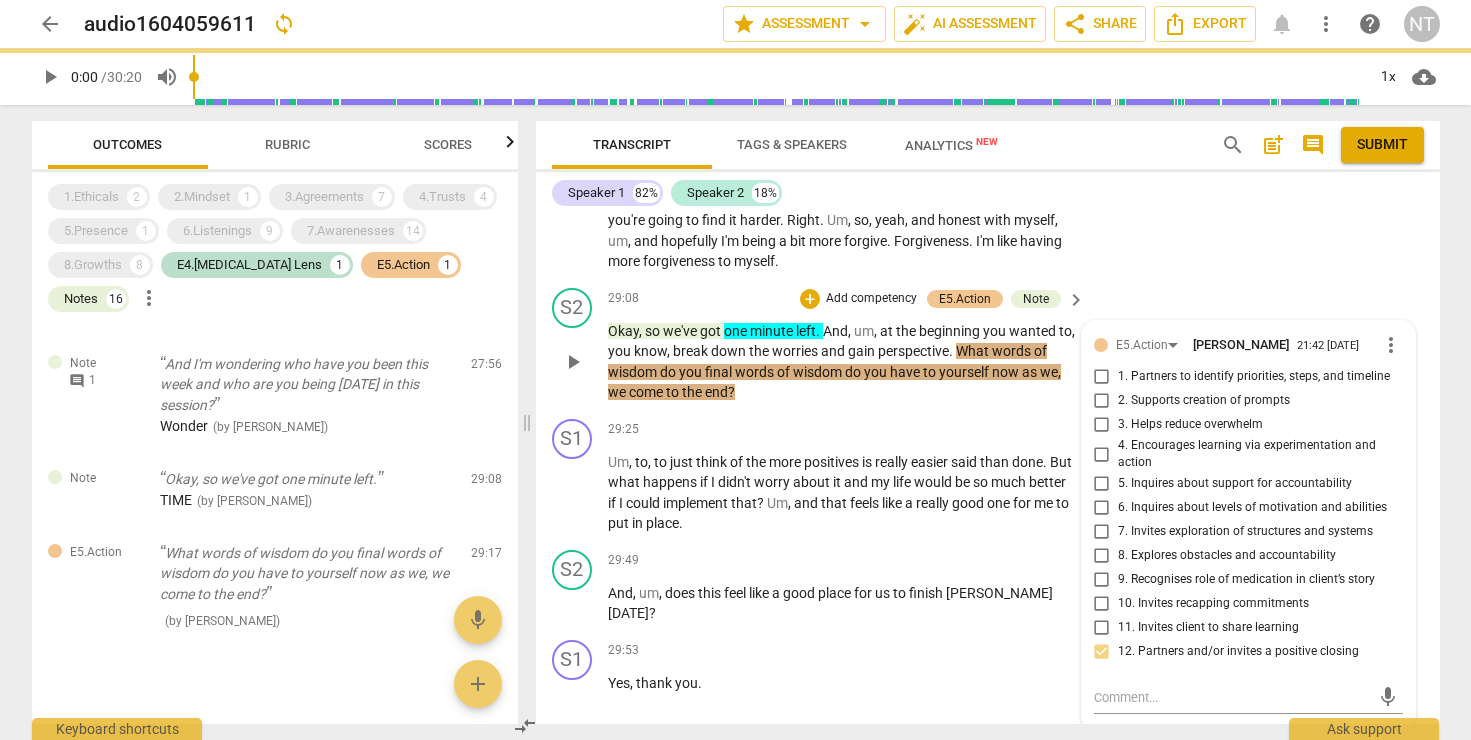 click on "S2 play_arrow pause 29:08 + Add competency E5.Action Note keyboard_arrow_right Okay ,   so   we've   got   one   minute   left .   And ,   um ,   at   the   beginning   you   wanted   to ,   you   know ,   break   down   the   worries   and   gain   perspective .   What   words   of   wisdom   do   you   final   words   of   wisdom   do   you   have   to   yourself   now   as   we ,   we   come   to   the   end ? E5.Action [PERSON_NAME] 21:42 [DATE] more_vert 1. Partners to identify priorities, steps, and timeline 2. Supports creation of prompts 3. Helps reduce overwhelm 4. Encourages learning via experimentation and action 5. Inquires about support for accountability 6. Inquires about levels of motivation and abilities 7. Invites exploration of structures and systems 8. Explores obstacles and accountability 9. Recognises role of medication in client’s story 10. Invites recapping commitments 11. Invites client to share learning 12. Partners and/or invites a positive closing mic" at bounding box center [988, 345] 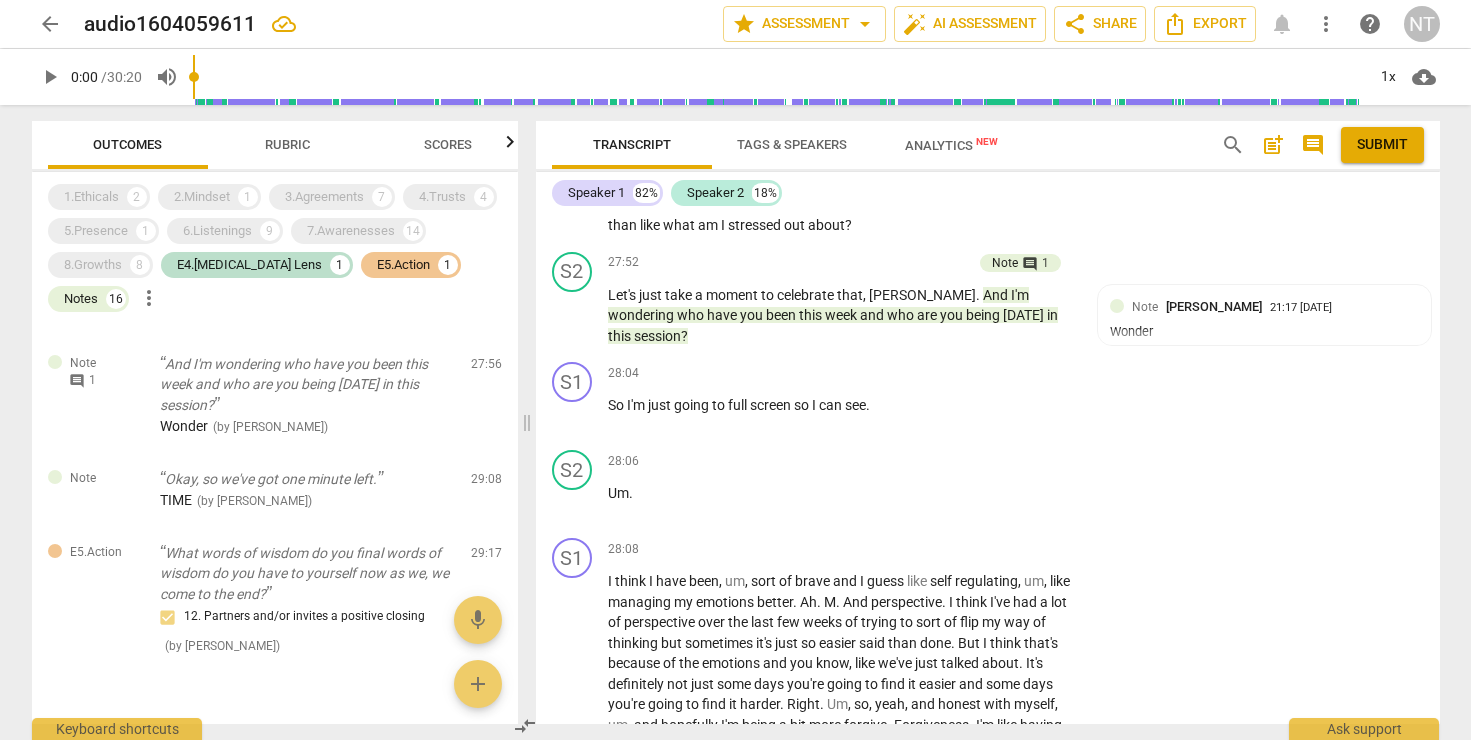 scroll, scrollTop: 11035, scrollLeft: 0, axis: vertical 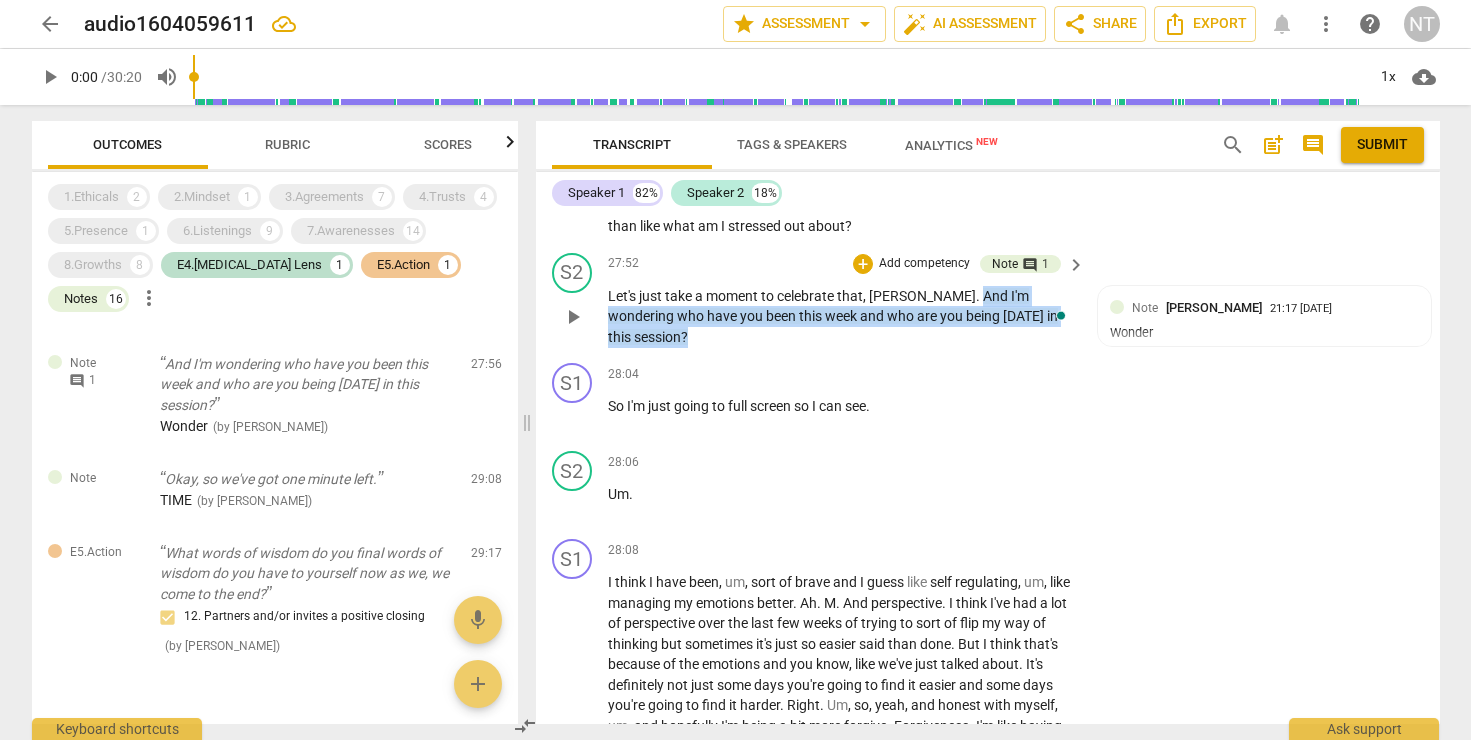 click on "arrow_back audio1604059611 edit star    Assessment   arrow_drop_down auto_fix_high    AI Assessment share    Share    Export notifications more_vert help NT play_arrow 0:00   /  30:20 volume_up 1x cloud_download Outcomes Rubric Scores 1.Ethicals 2 2.Mindset 1 3.Agreements 7 4.Trusts 4 5.Presence 1 6.Listenings 9 7.Awarenesses 14 8.Growths 8 E4.[MEDICAL_DATA] Lens 1 E5.Action 1 Notes 16 more_vert Note Okay. And um, before we start, is there anything that you might need as you arrive in this session to help you [DATE]? Transition ( by [PERSON_NAME] ) 00:22 edit delete Note Okay, so in the next um, 29 minutes that we have [PERSON_NAME], what would you like to focus on [DATE]? TIME ( by [PERSON_NAME] ) 00:45 edit delete Note An opportunity missed here would have been to explore the 'people pleasing' element more specifically from an [MEDICAL_DATA] lens perspective. ( by [PERSON_NAME] ) 00:54 edit delete Note Um, and when you say doing what's best for you, what, what comes to mind when you say that? ( by [PERSON_NAME] ) 03:38 ( )" at bounding box center [735, 0] 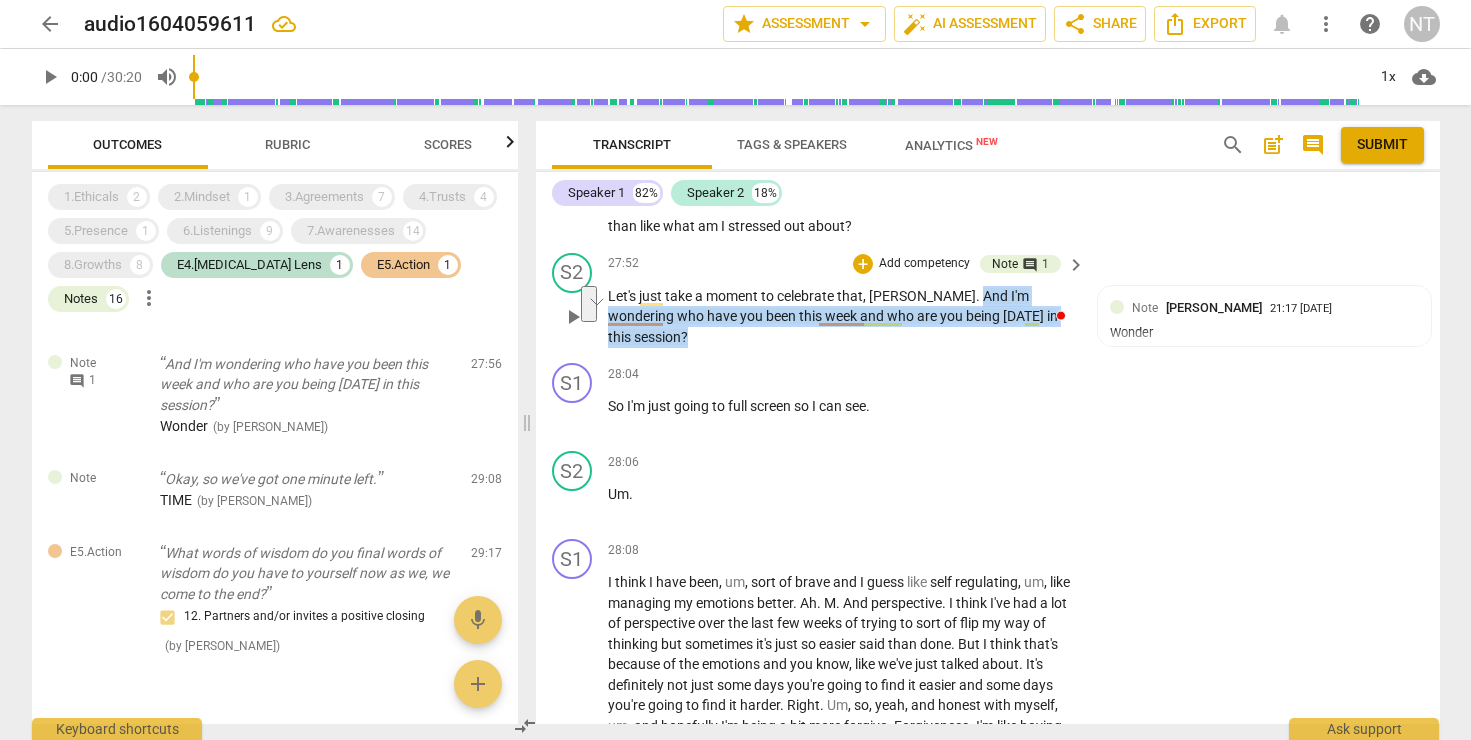 click on "Add competency" at bounding box center [924, 264] 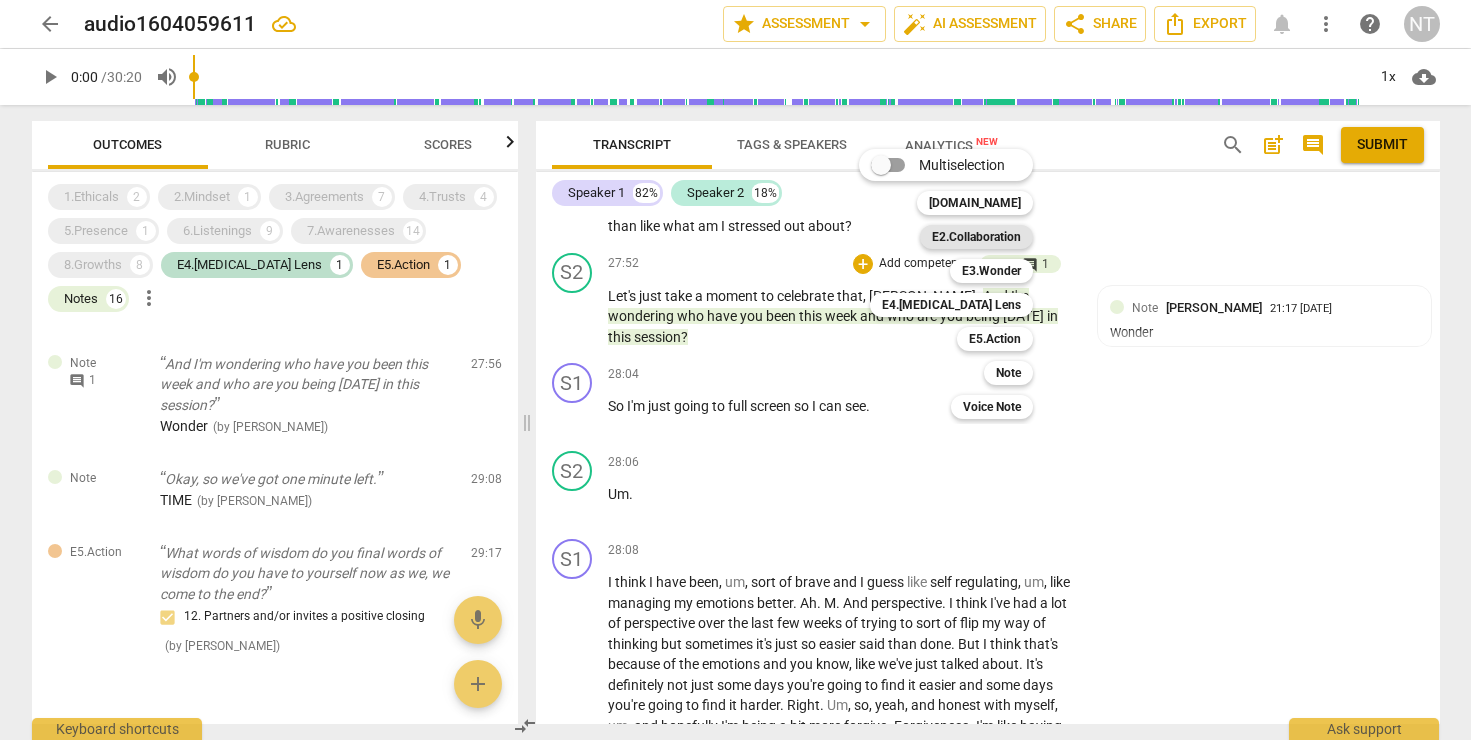 click on "E2.Collaboration" at bounding box center [976, 237] 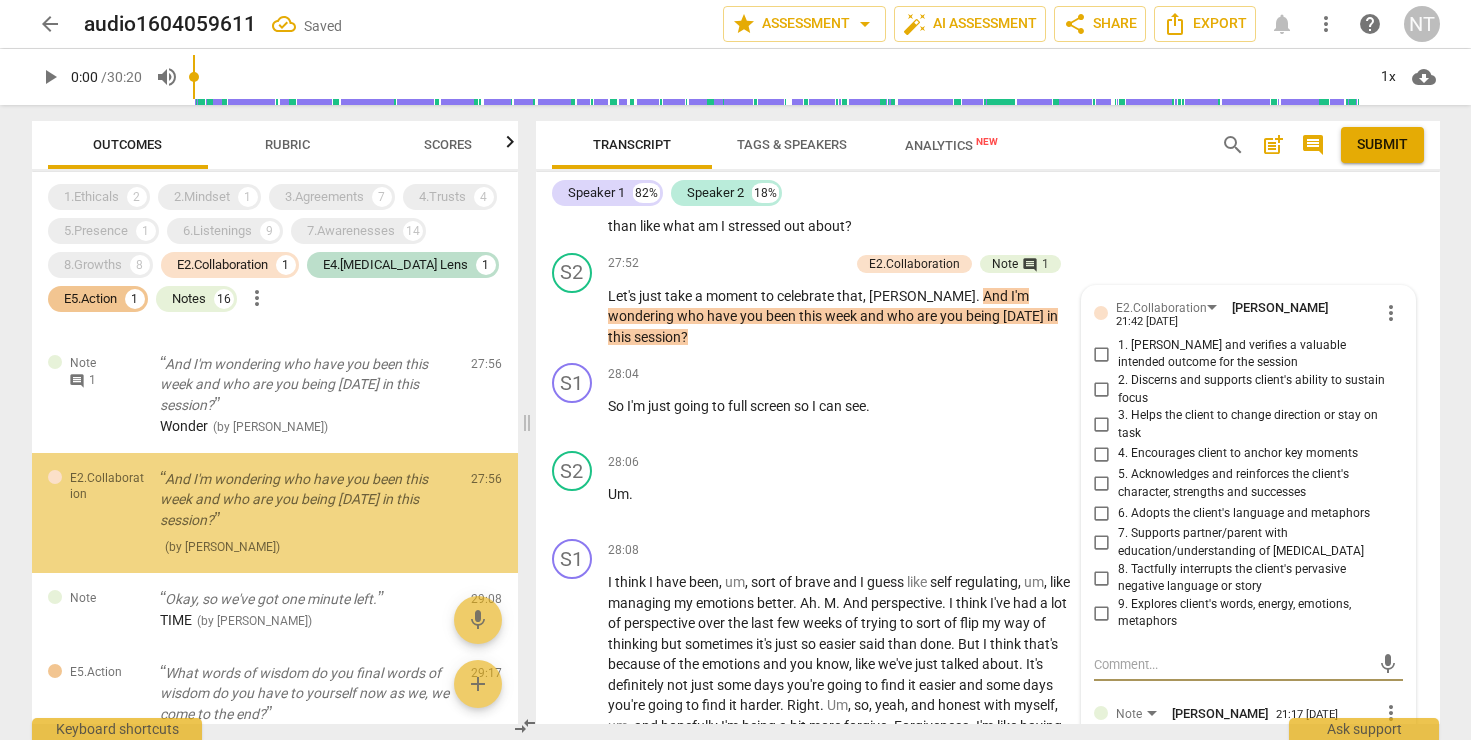 scroll, scrollTop: 2238, scrollLeft: 0, axis: vertical 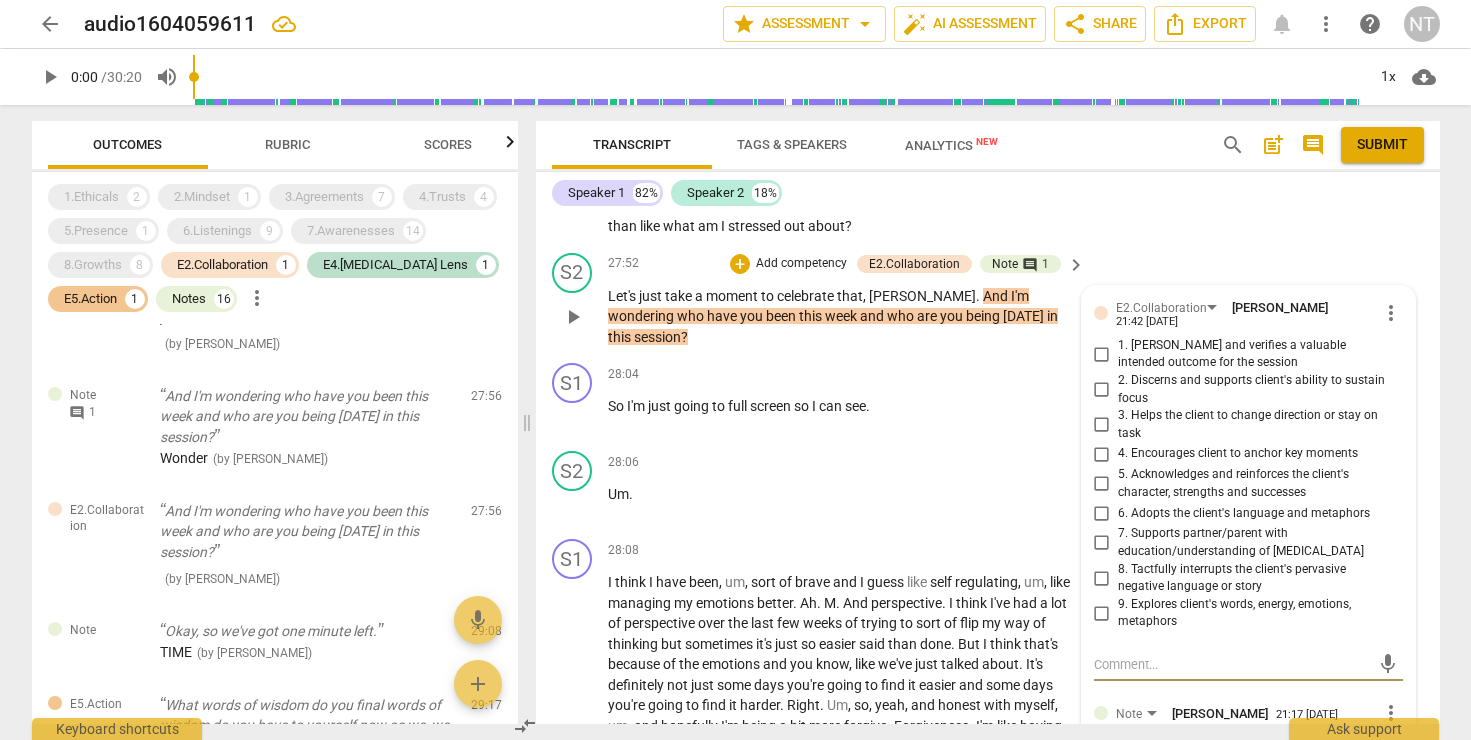 click on "5. Acknowledges and reinforces the client's character, strengths and successes" at bounding box center [1102, 484] 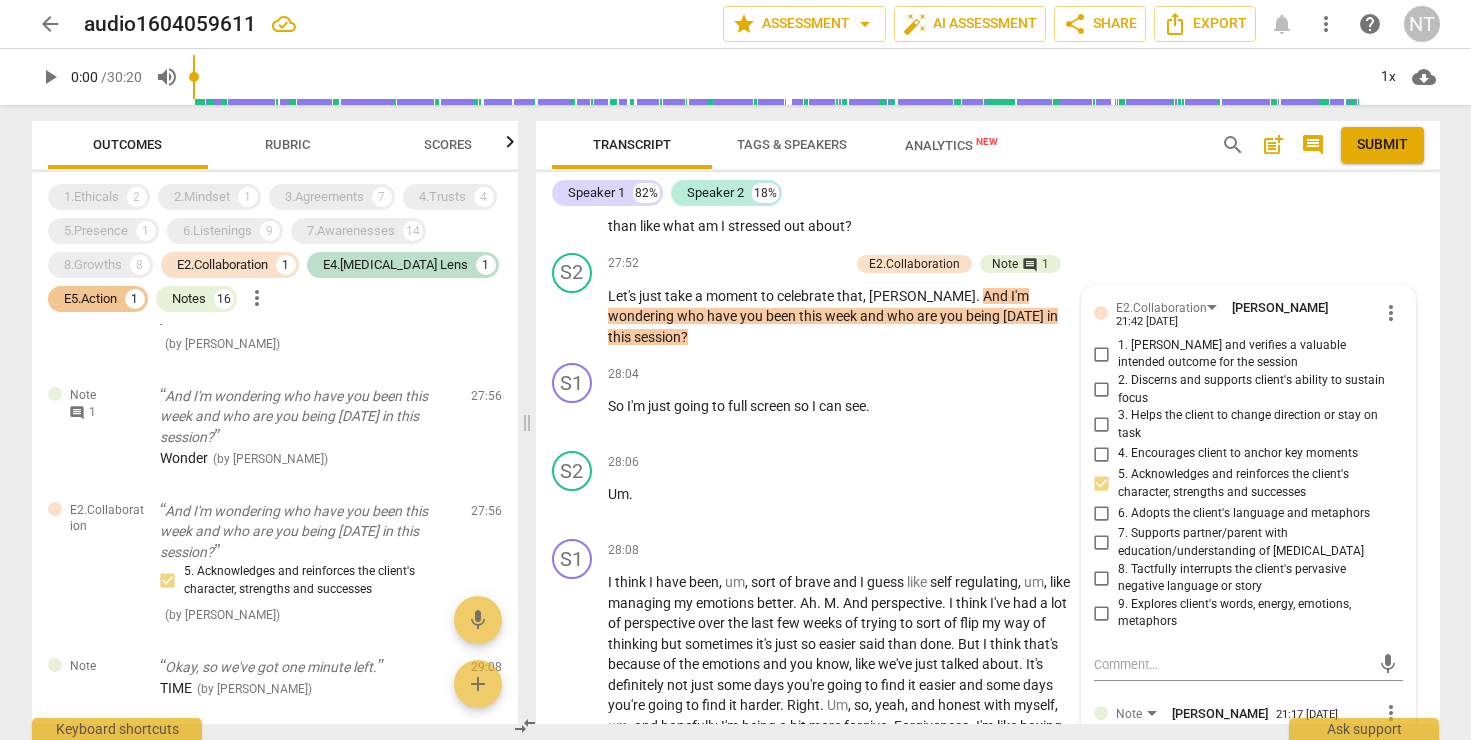 click on "S1 play_arrow pause 26:37 + Add competency keyboard_arrow_right M .   Perhaps   if   I   actually   like   have   them   on   my   like   somewhere .   So   visual .   I   think   I'm   definitely   a   visual   learner .   So ,   um ,   if   I   was   to   like   stick   them   around   somewhere   or   just   have   like   a   folder   of   them ,   just   get   a   bit   more   organized   because   obviously   I   know   sometimes   my   [MEDICAL_DATA]   is   not   very   organized ,   but   if   I've   got   it   organized   and   I've   kind   of   got   no   excuse   to   just .   If   I   am   struggling   because   I .   I   feel   like   with   myself   I'm   very   aware .   I   know .   I   think   hopefully   it's   a   good   thing ,   but   I   know   how   I   feel .   It's   just   sometimes   I   don't   know   how   to   react   to   how   I   feel .   Um ,   so   I   think   the   first   step   is   being   aware ,   which   thankfully   I   think   I   am .   And   then   the   second   step   is" at bounding box center [988, 66] 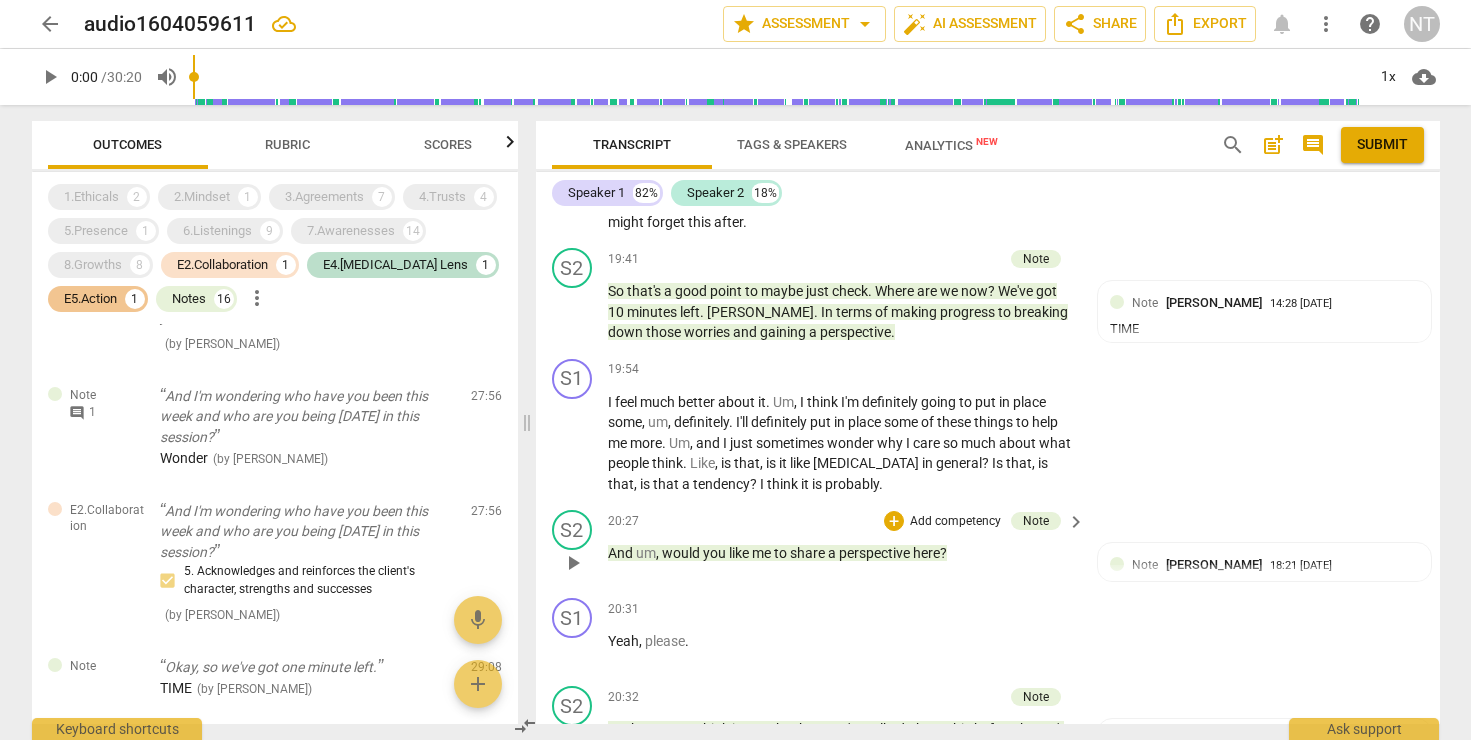 scroll, scrollTop: 7872, scrollLeft: 0, axis: vertical 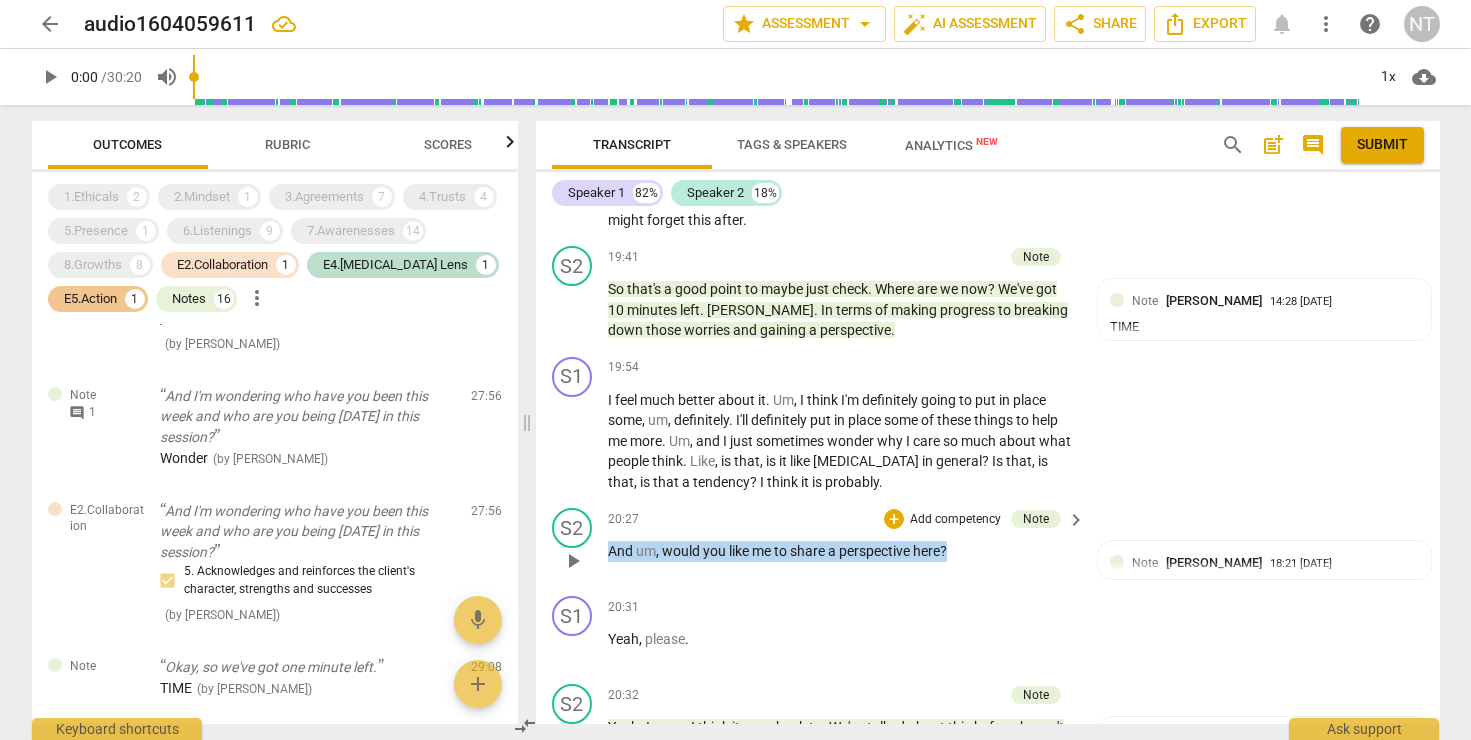 drag, startPoint x: 608, startPoint y: 548, endPoint x: 972, endPoint y: 547, distance: 364.00137 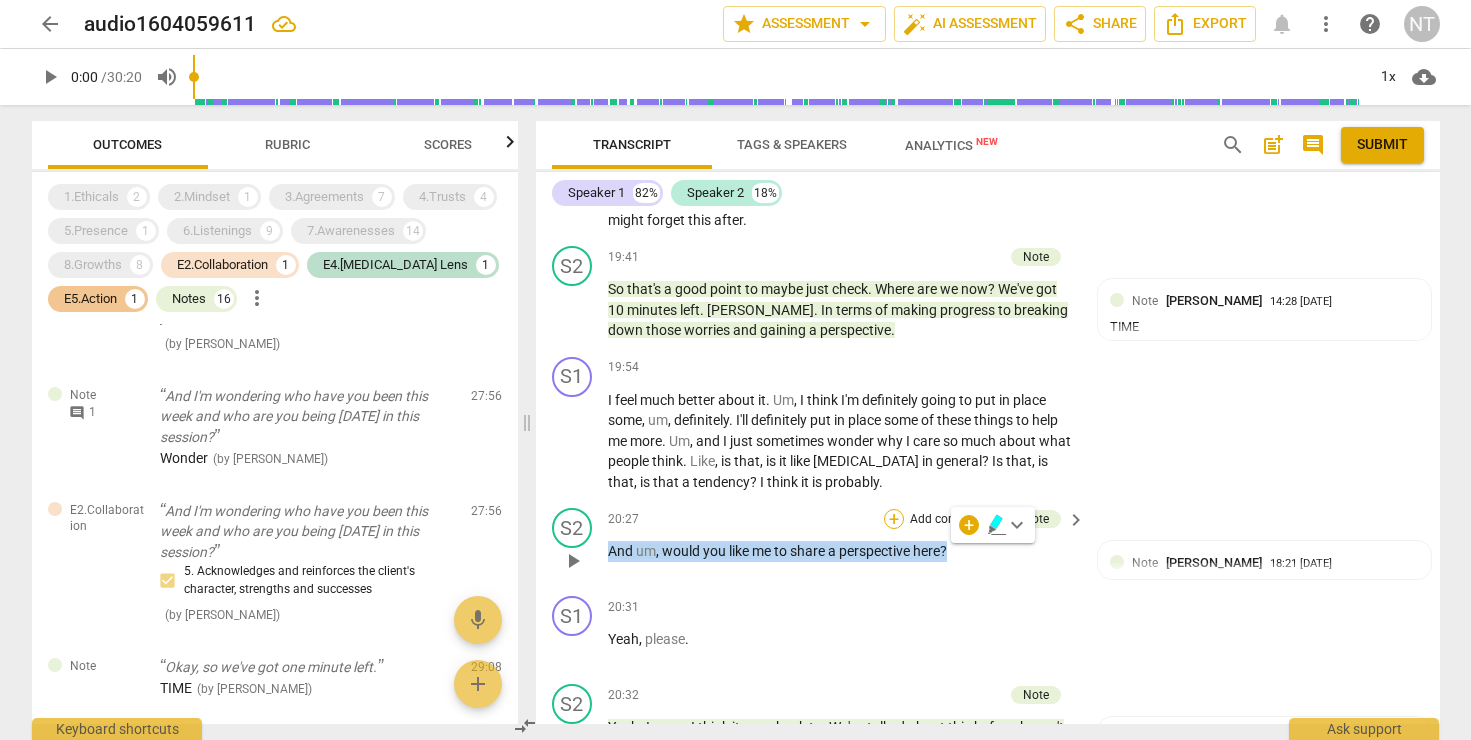 click on "+" at bounding box center [894, 519] 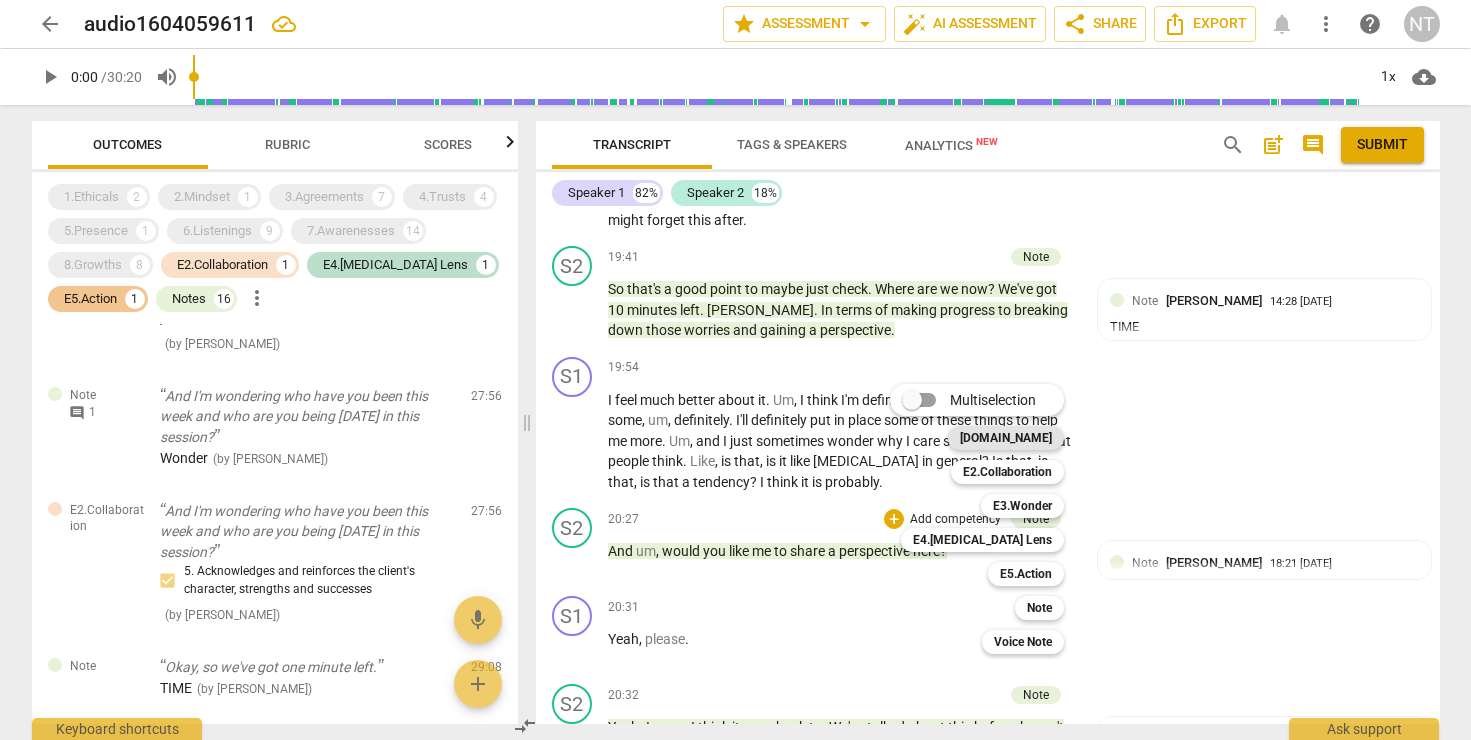 click on "[DOMAIN_NAME]" at bounding box center [1006, 438] 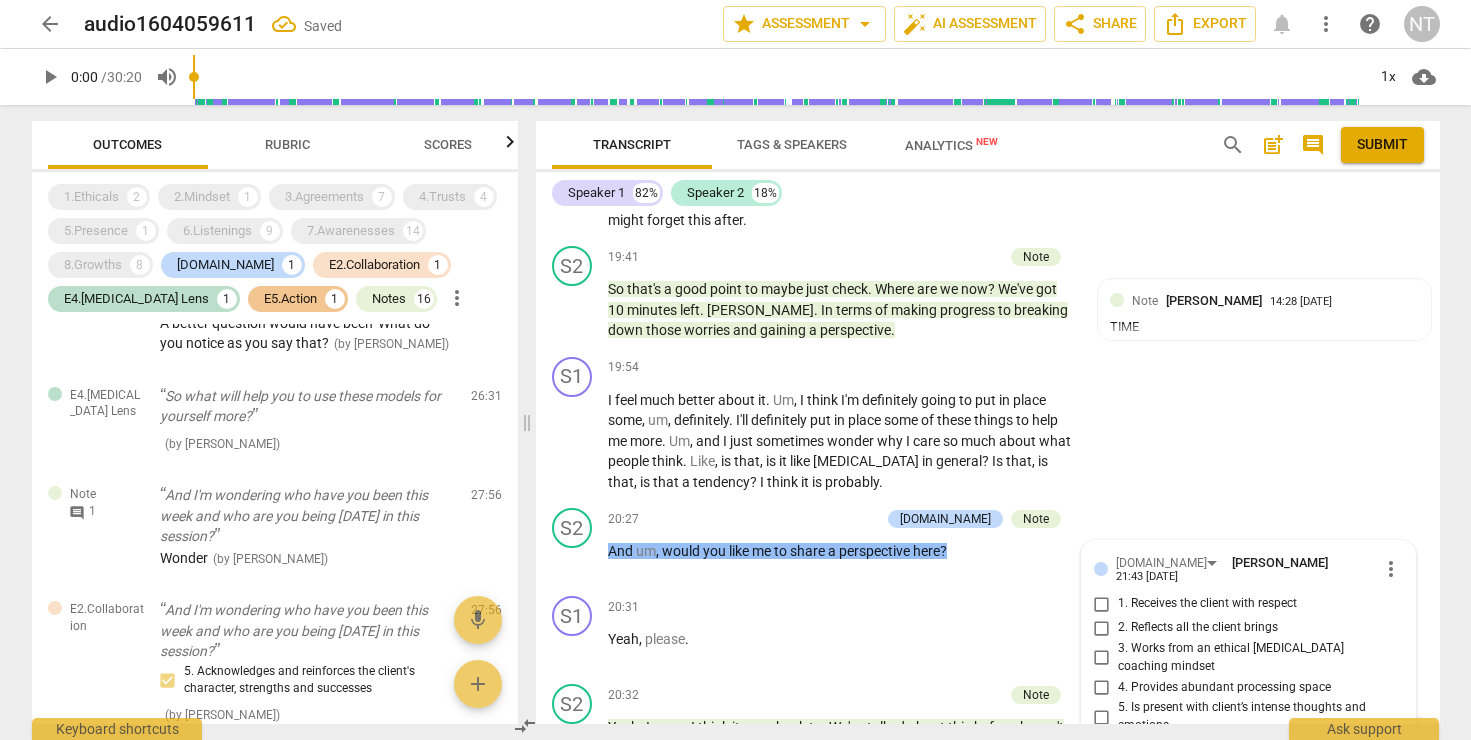 scroll, scrollTop: 8306, scrollLeft: 0, axis: vertical 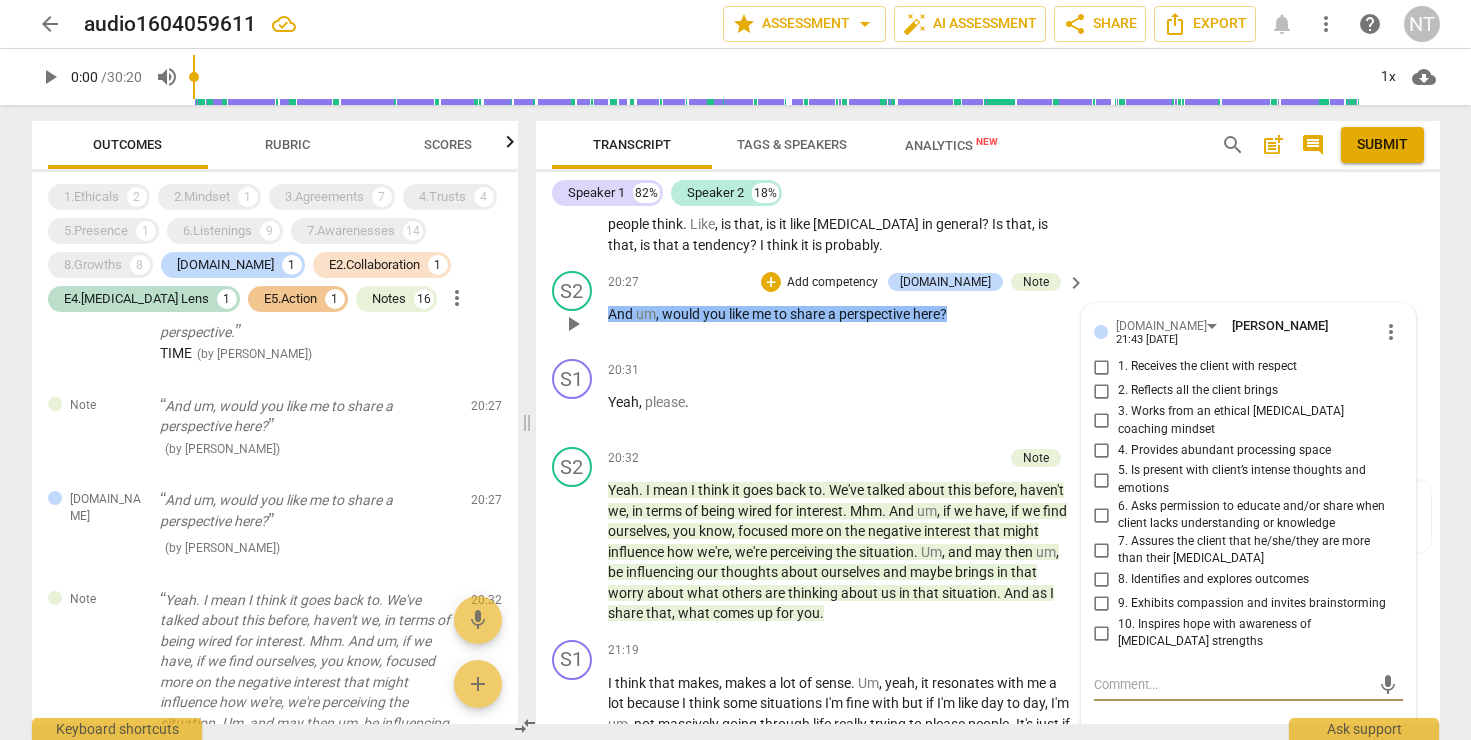 click on "6. Asks permission to educate and/or share when client lacks understanding or knowledge" at bounding box center (1102, 515) 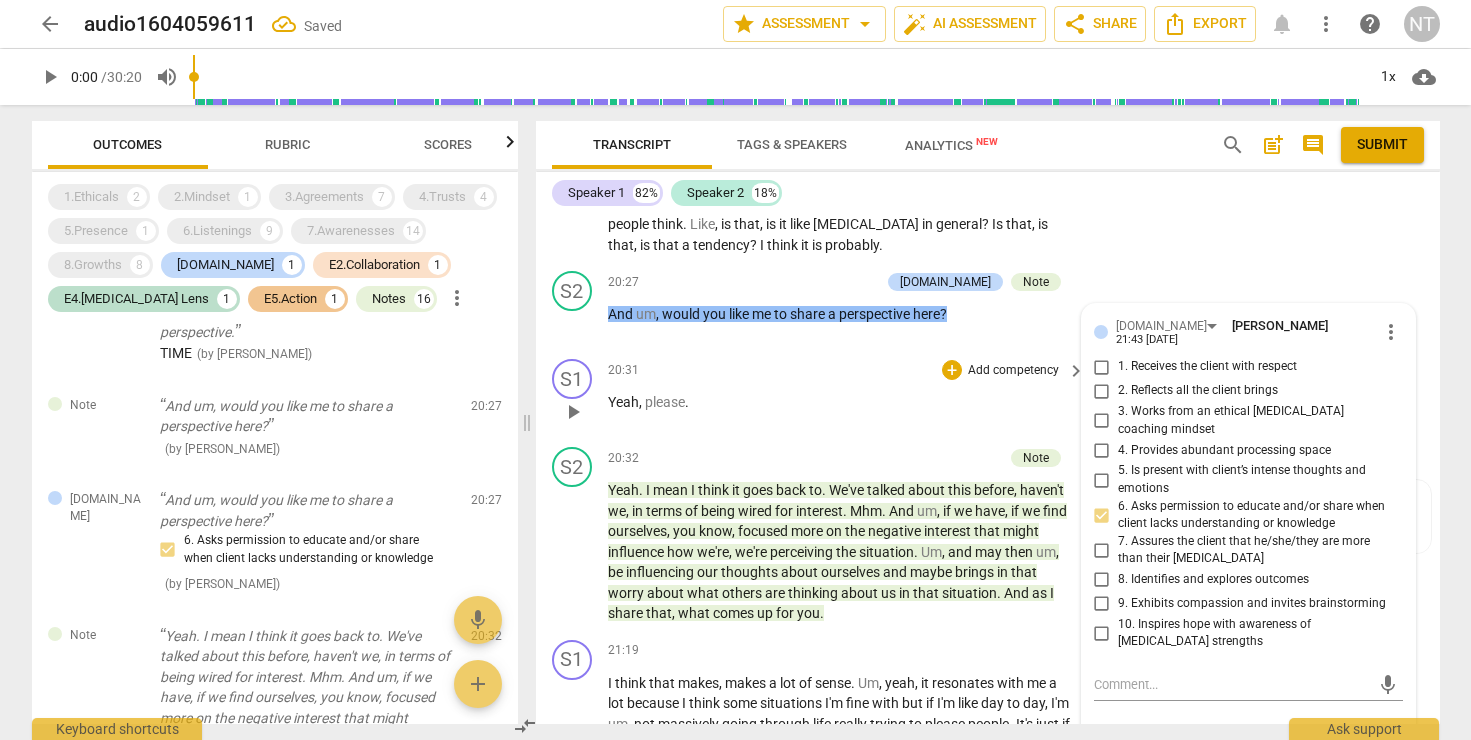 click on "Add competency" at bounding box center (1013, 371) 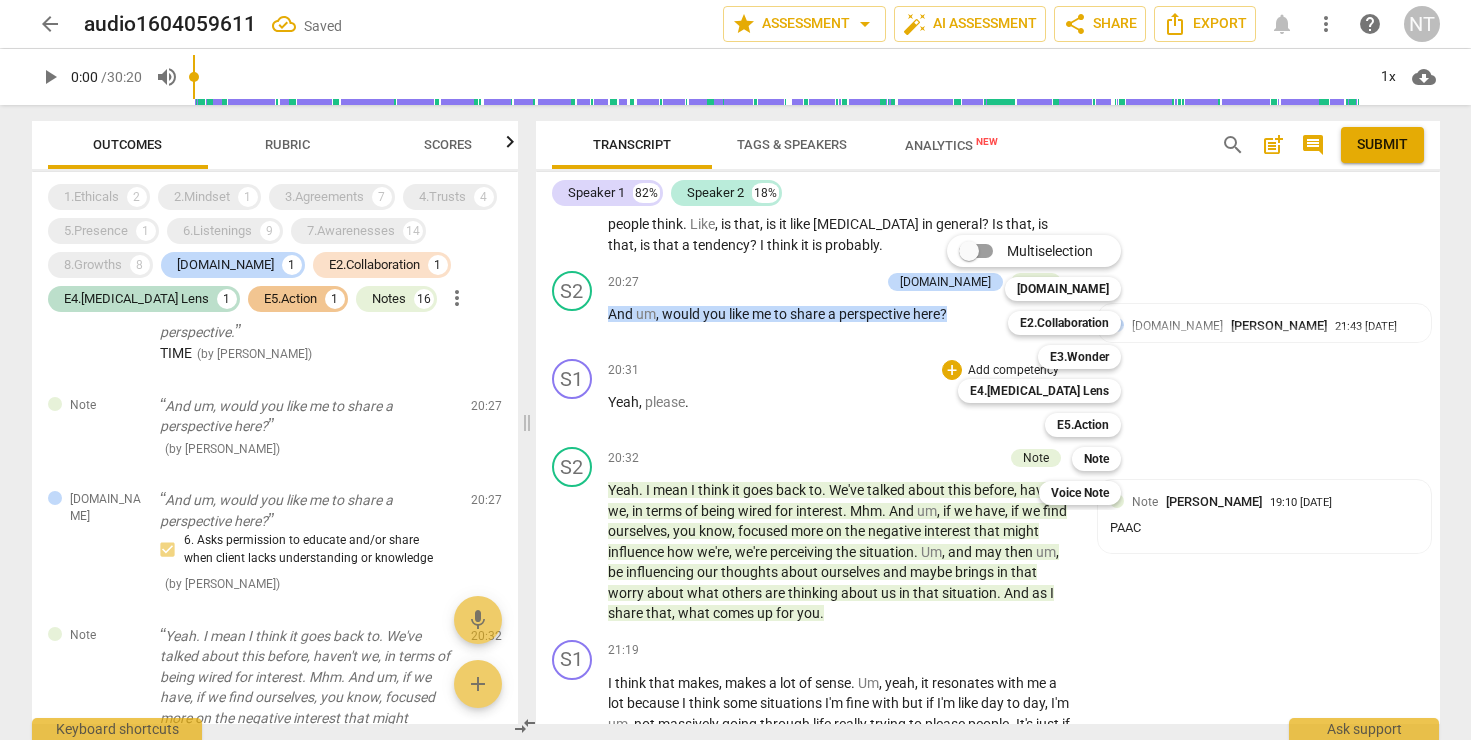 click at bounding box center (735, 370) 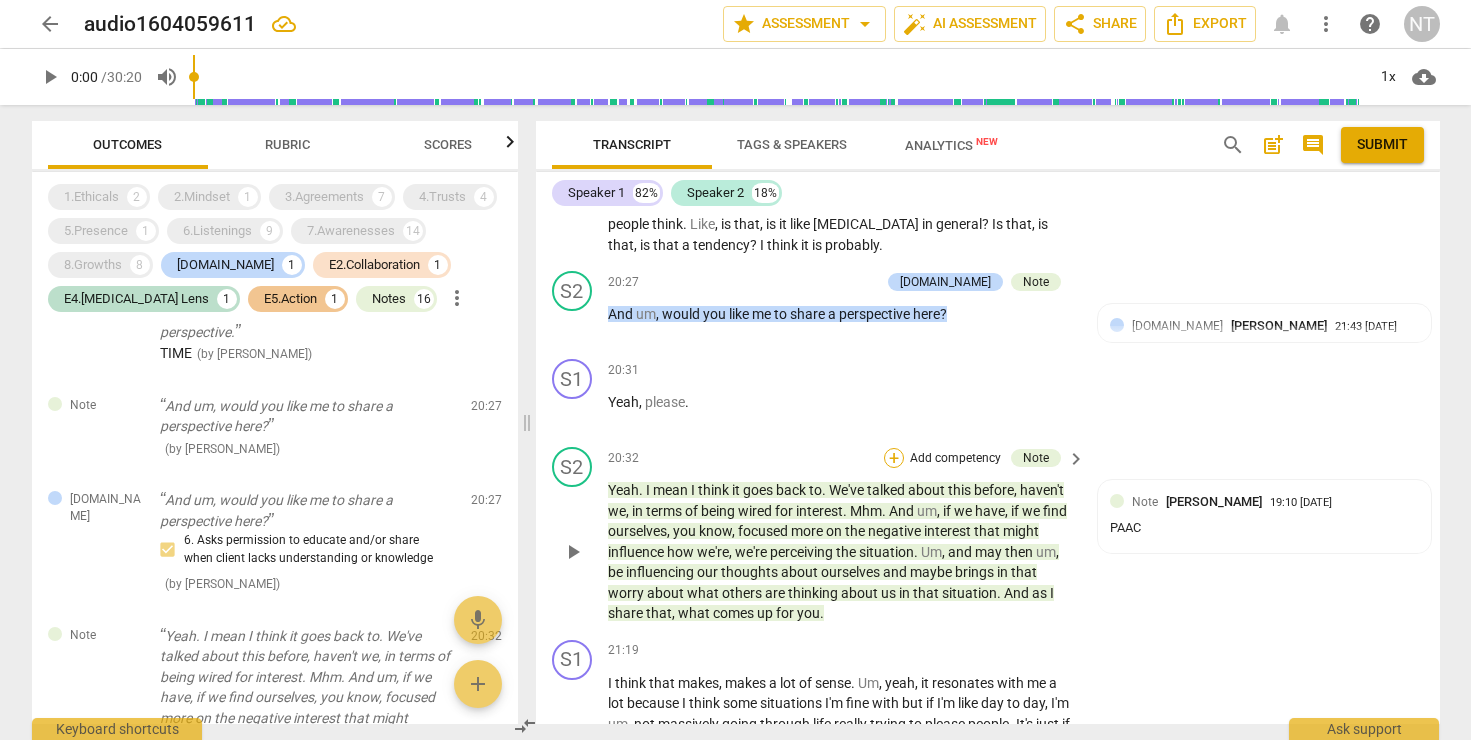 click on "+" at bounding box center (894, 458) 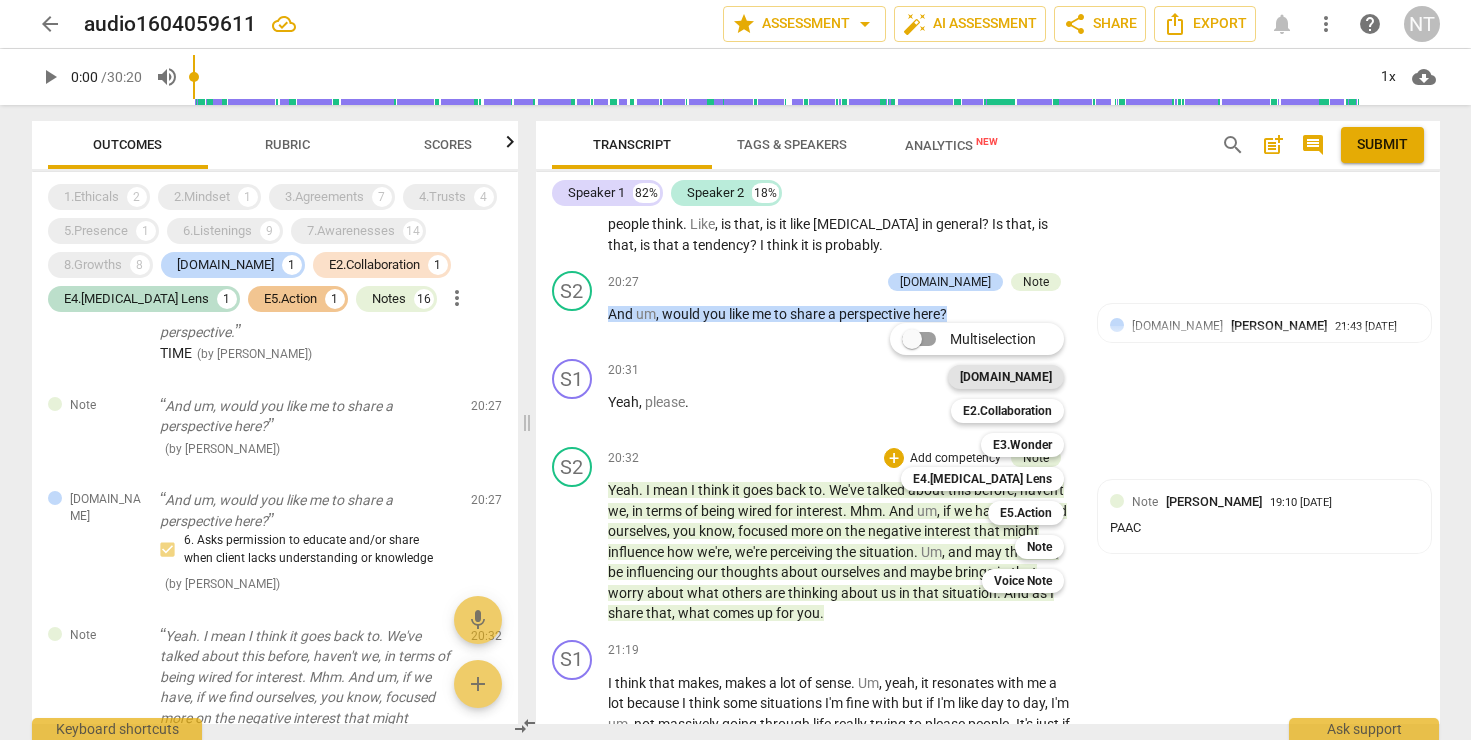 click on "[DOMAIN_NAME]" at bounding box center [1006, 377] 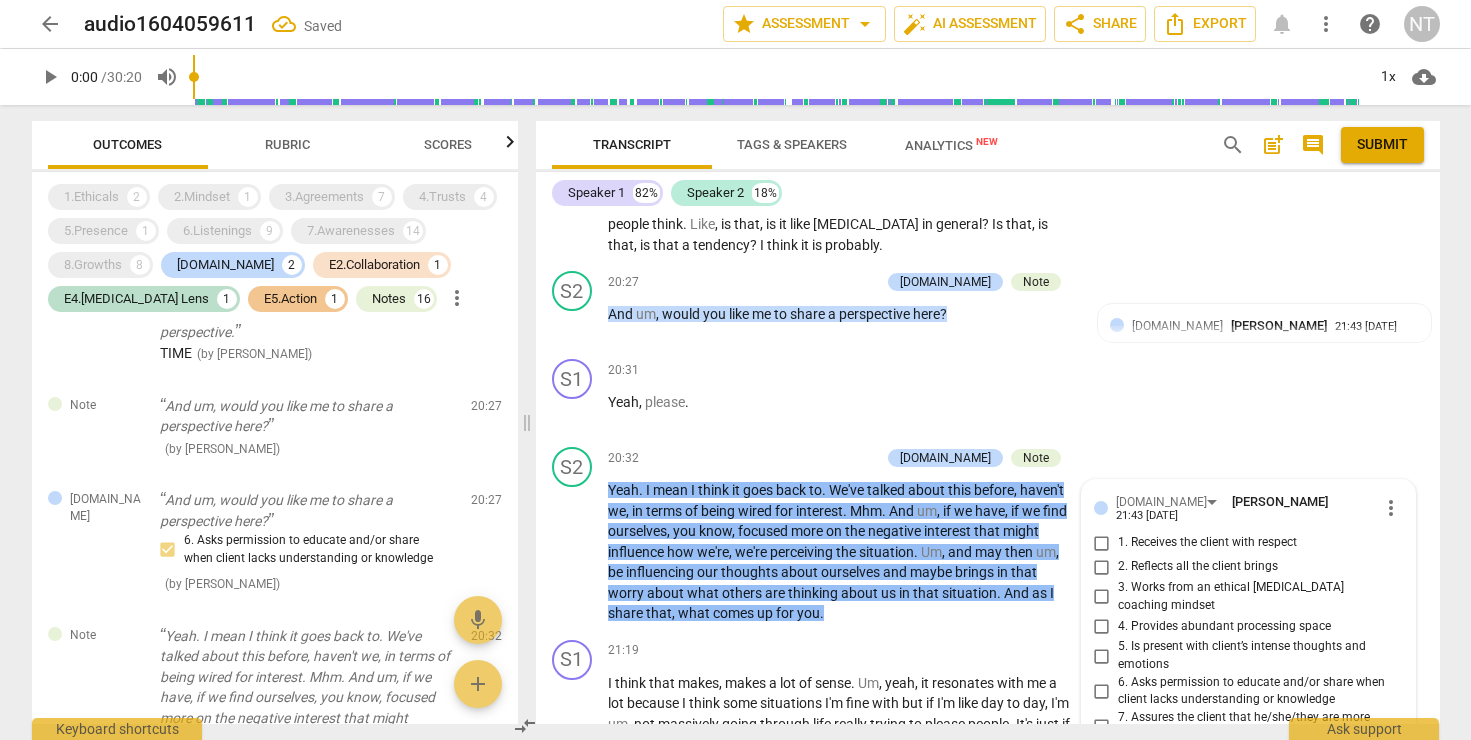 scroll, scrollTop: 8482, scrollLeft: 0, axis: vertical 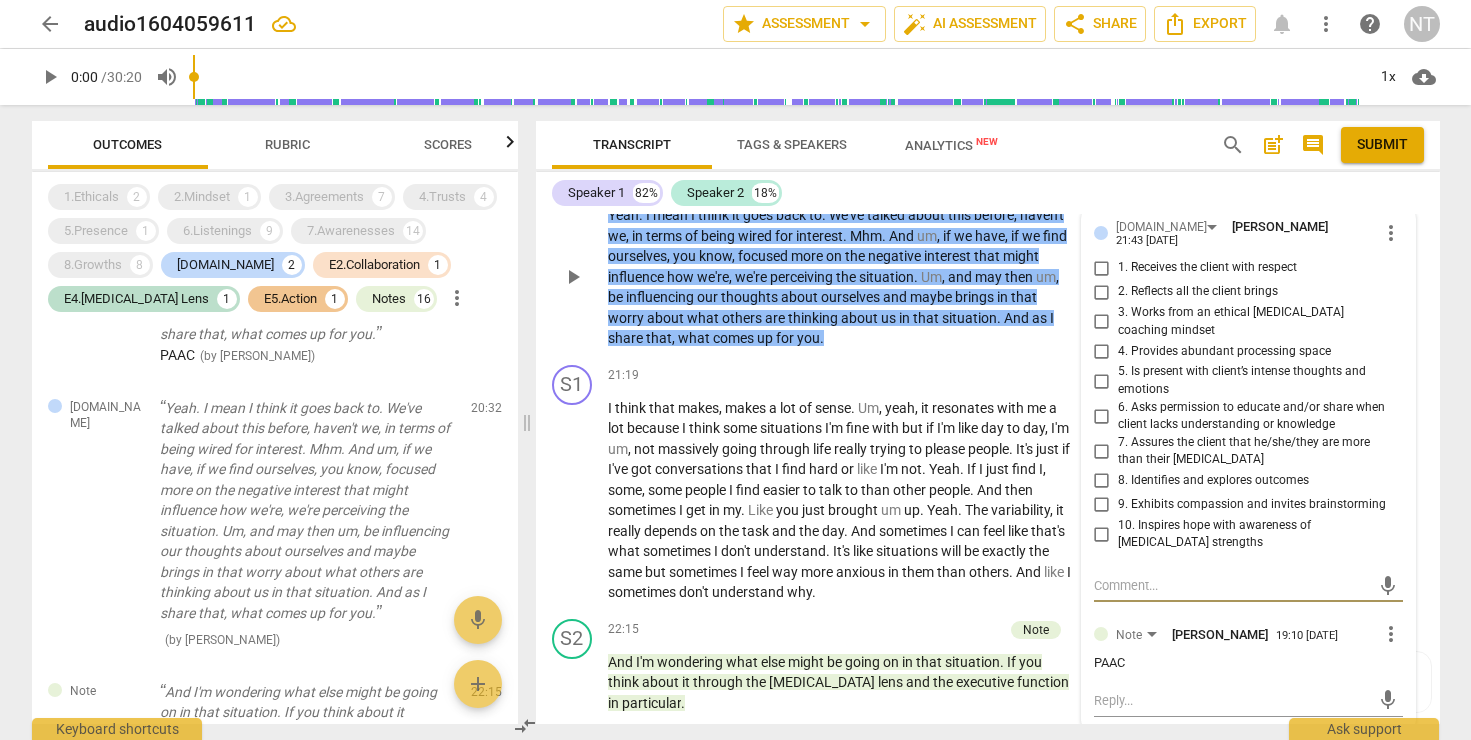 click on "6. Asks permission to educate and/or share when client lacks understanding or knowledge" at bounding box center (1102, 416) 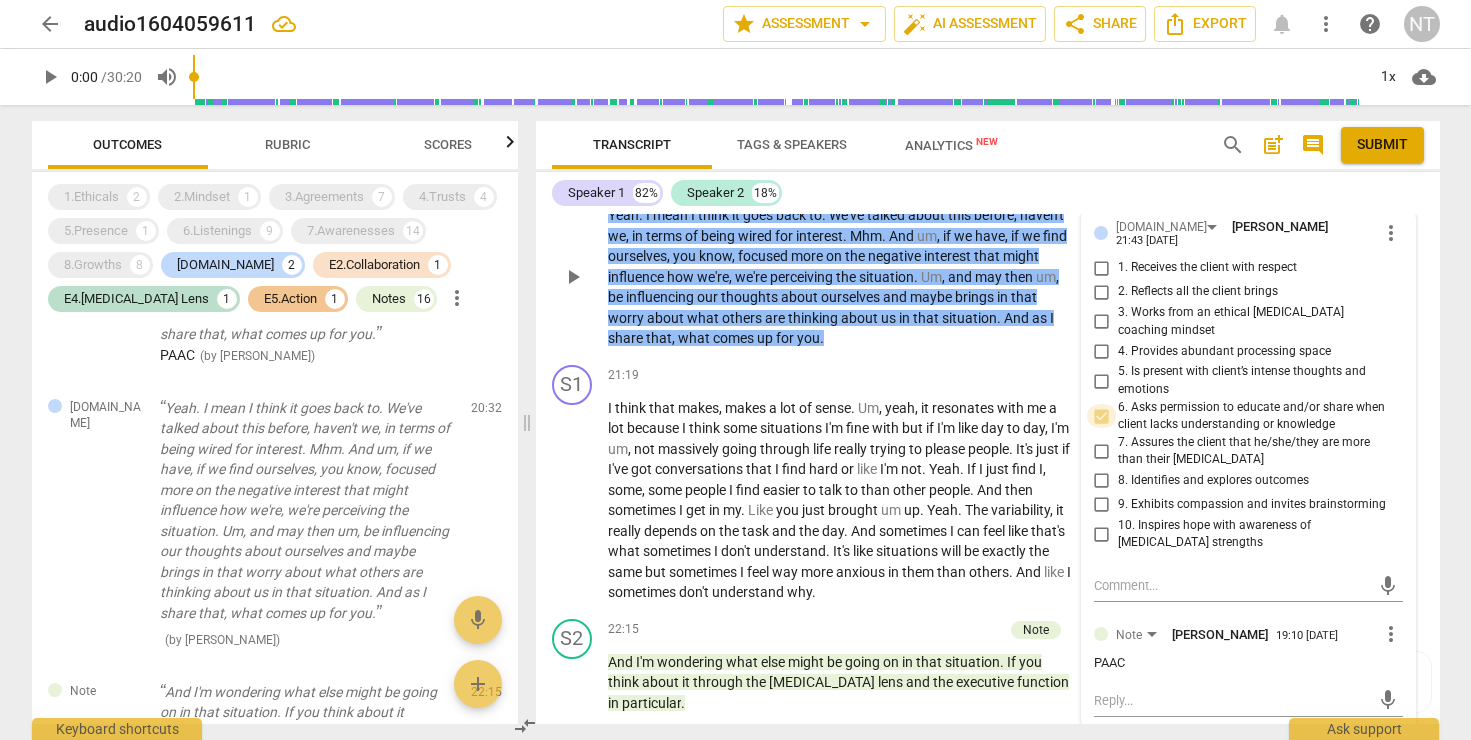 click on "6. Asks permission to educate and/or share when client lacks understanding or knowledge" at bounding box center [1102, 416] 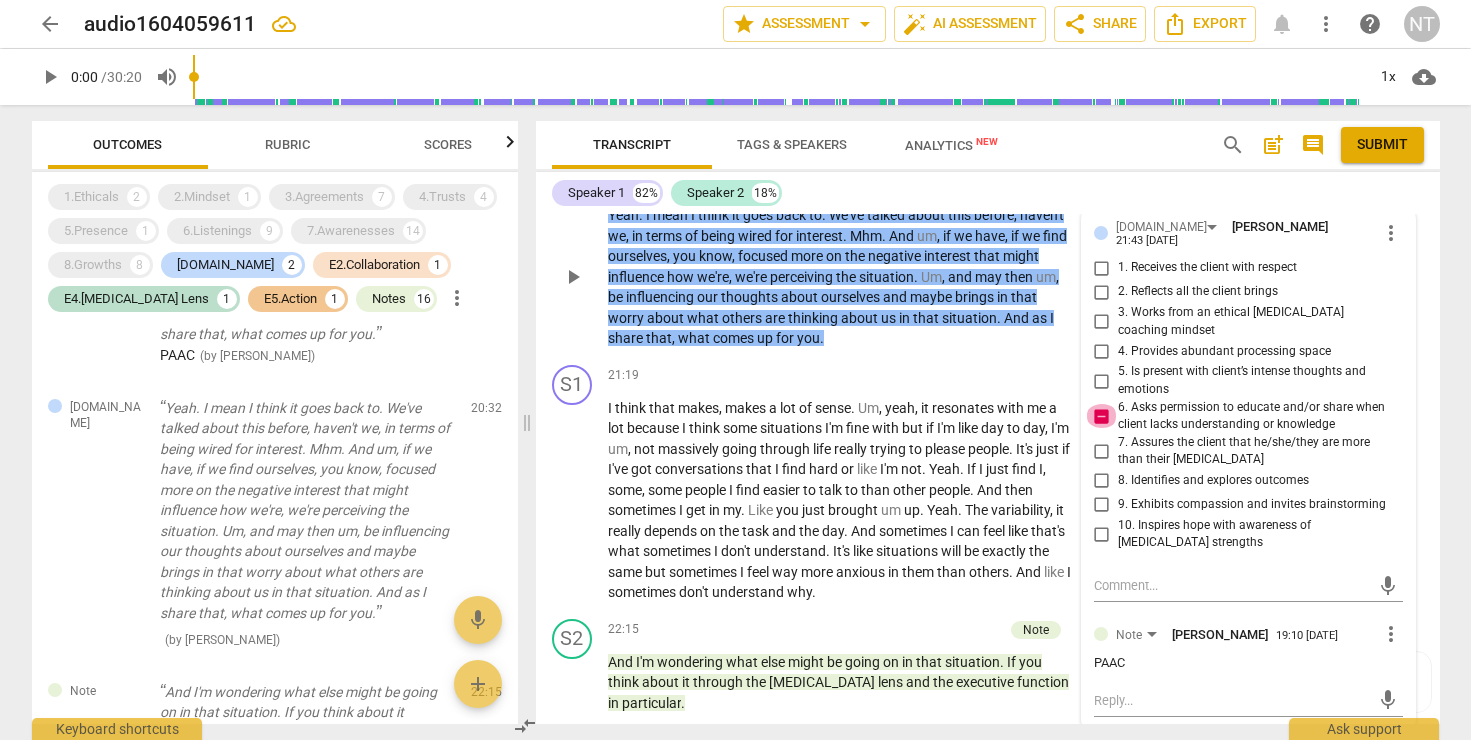 click on "6. Asks permission to educate and/or share when client lacks understanding or knowledge" at bounding box center [1102, 416] 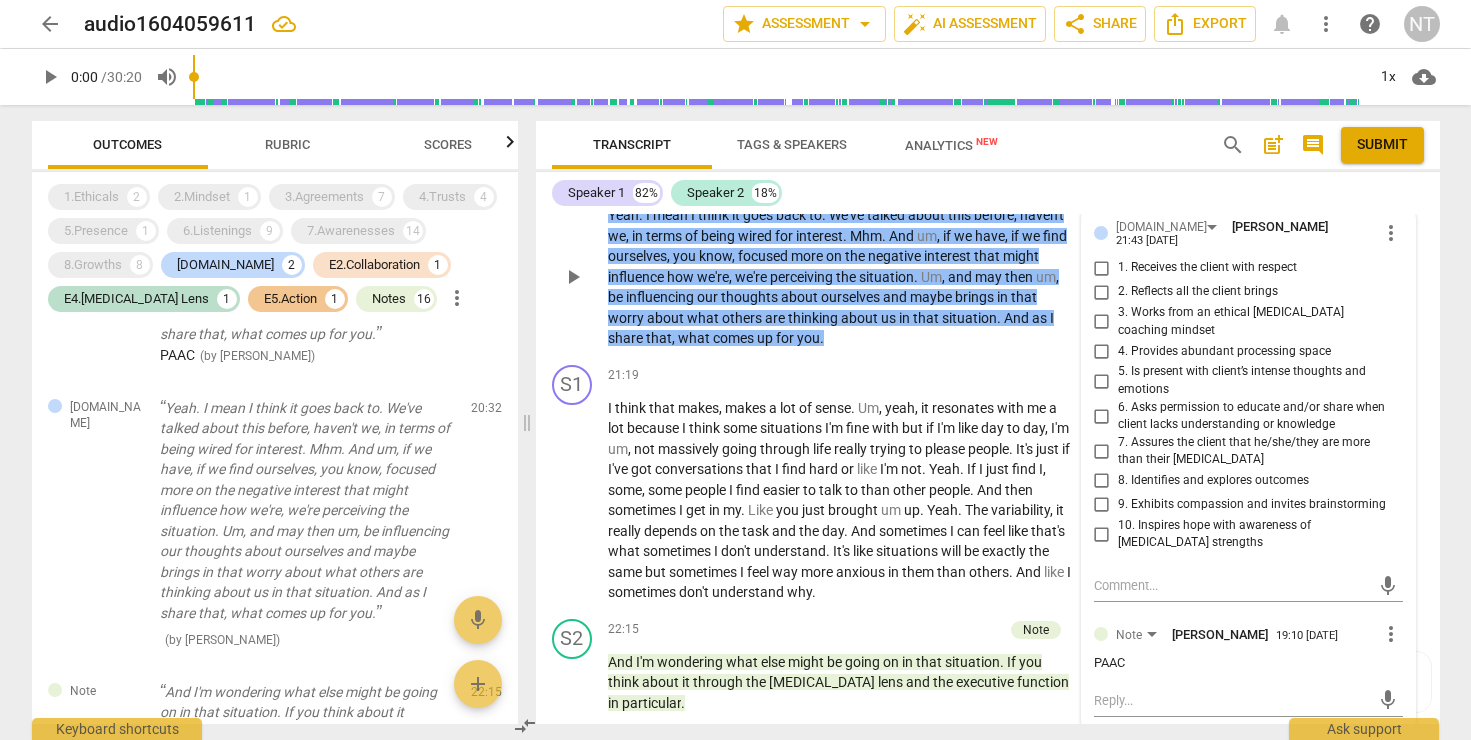 click on "6. Asks permission to educate and/or share when client lacks understanding or knowledge" at bounding box center [1102, 416] 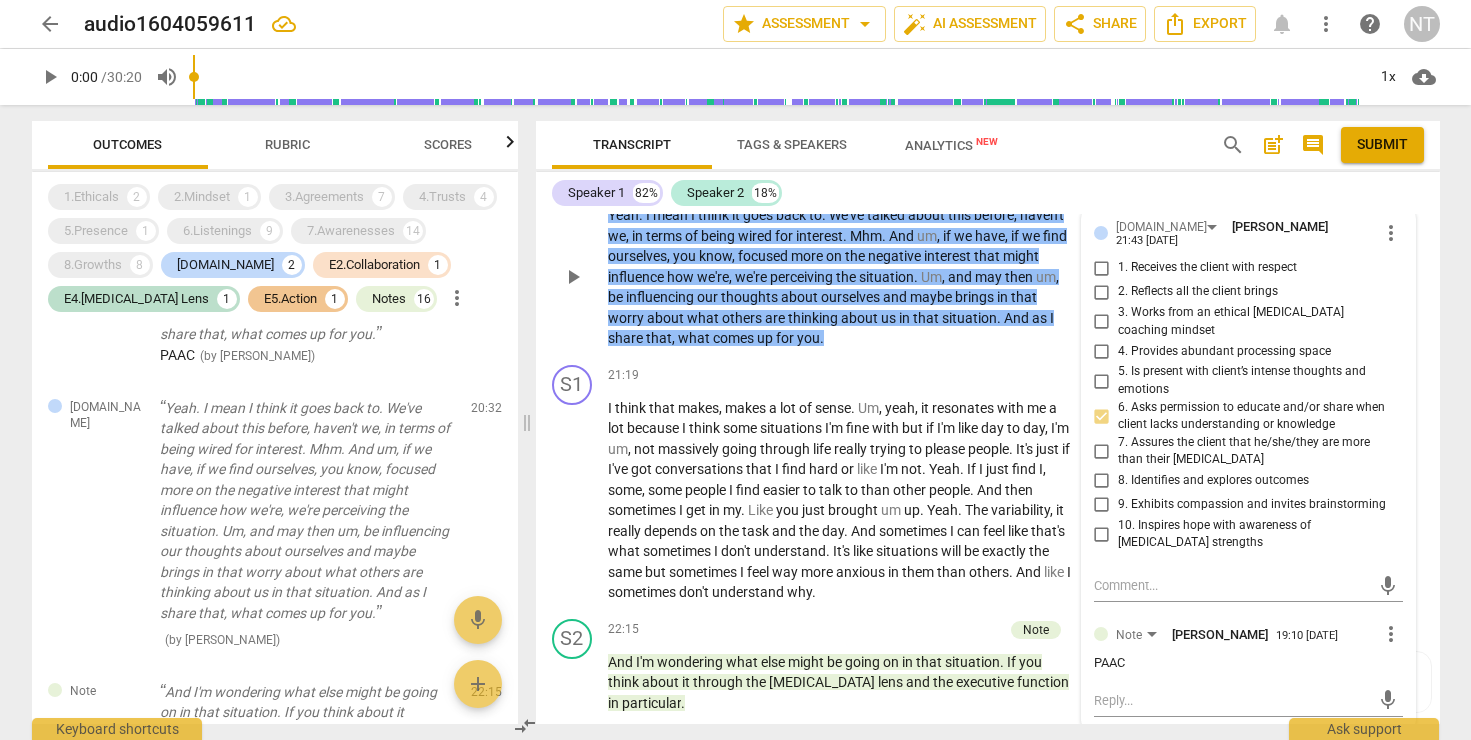 click on "more_vert" at bounding box center [1391, 233] 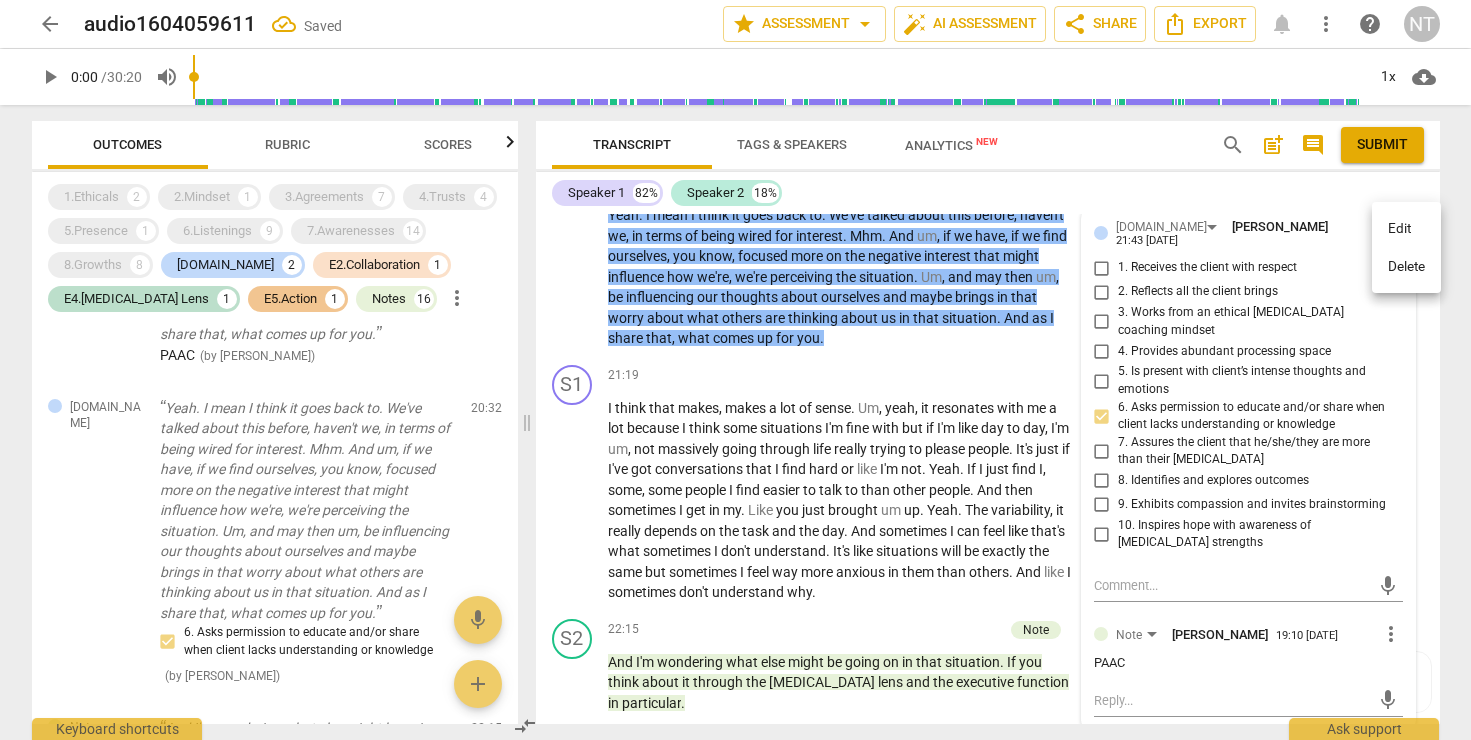 click at bounding box center (735, 370) 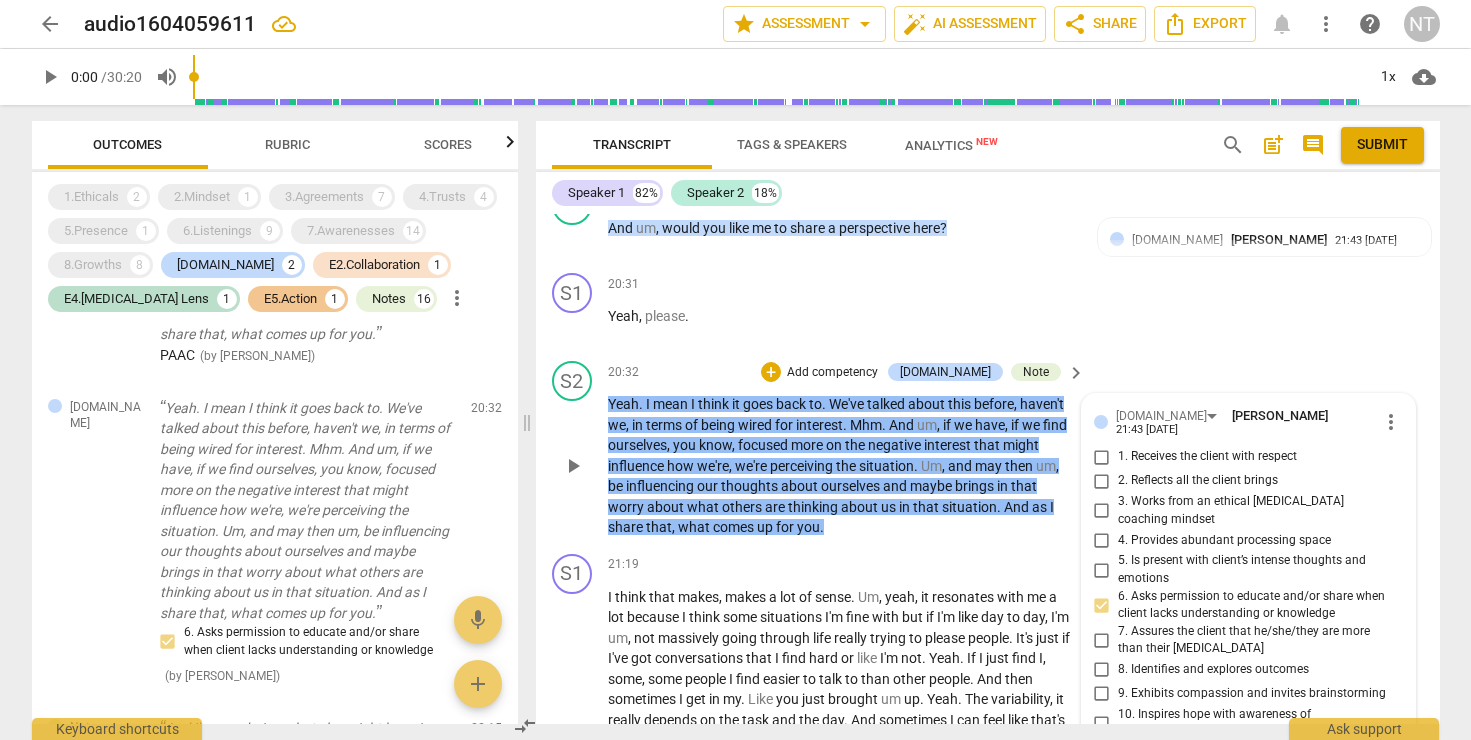 scroll, scrollTop: 8212, scrollLeft: 0, axis: vertical 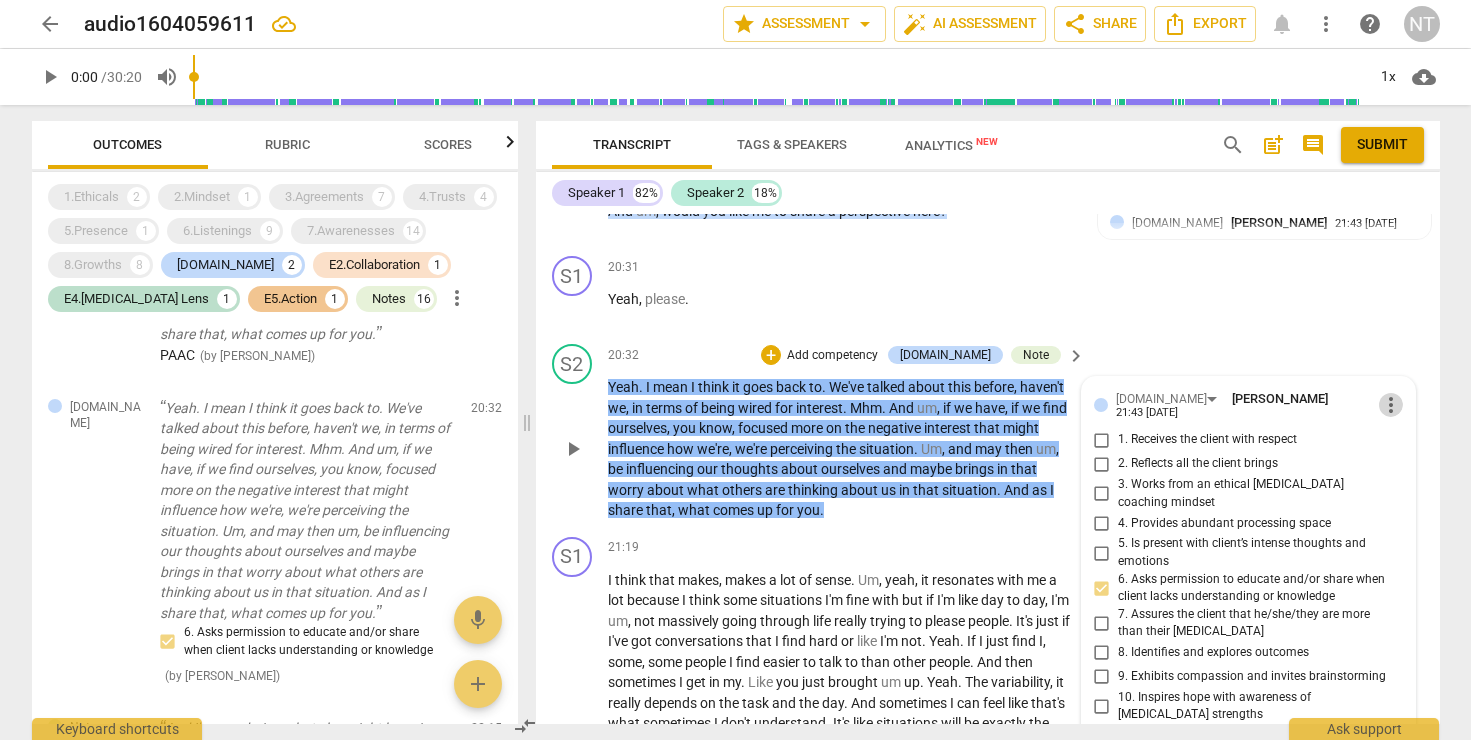 click on "more_vert" at bounding box center [1391, 405] 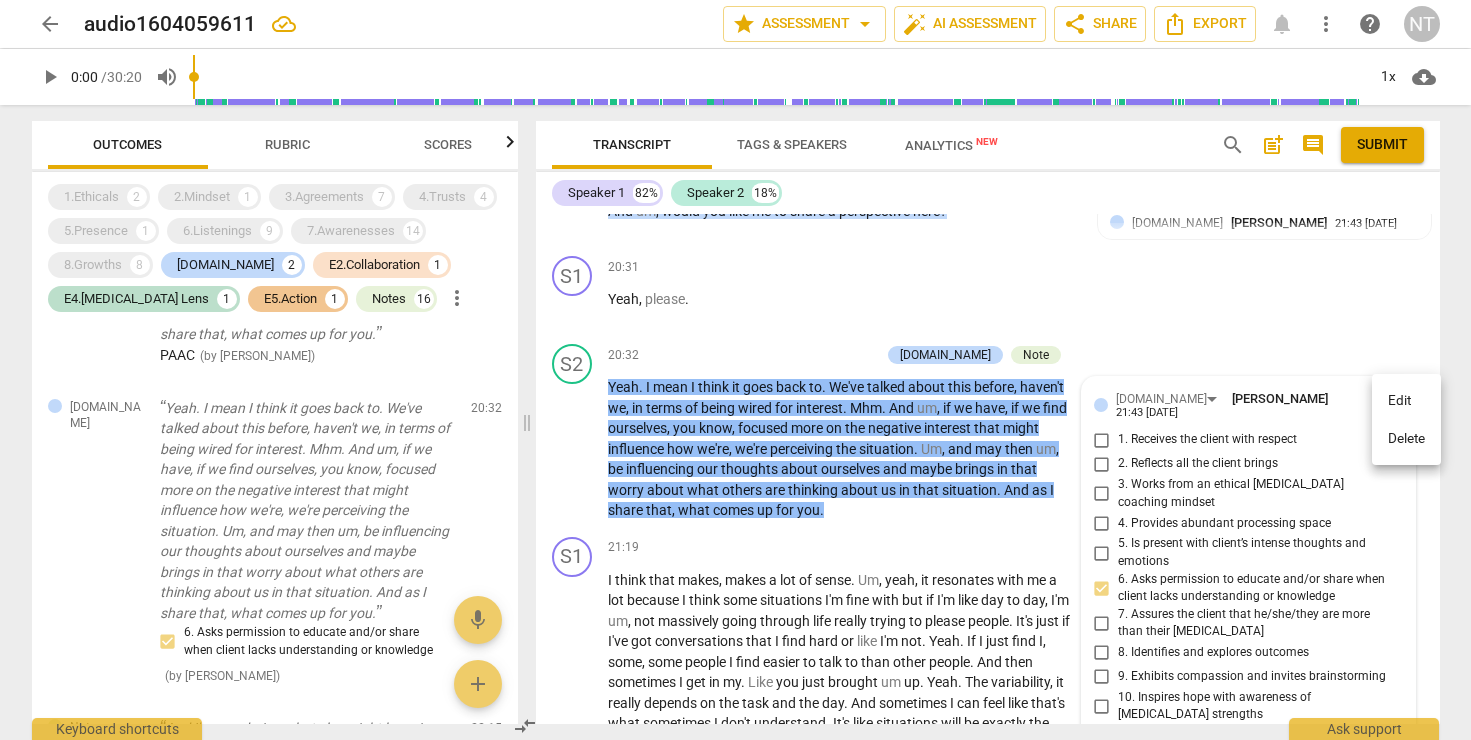 click on "Delete" at bounding box center [1406, 439] 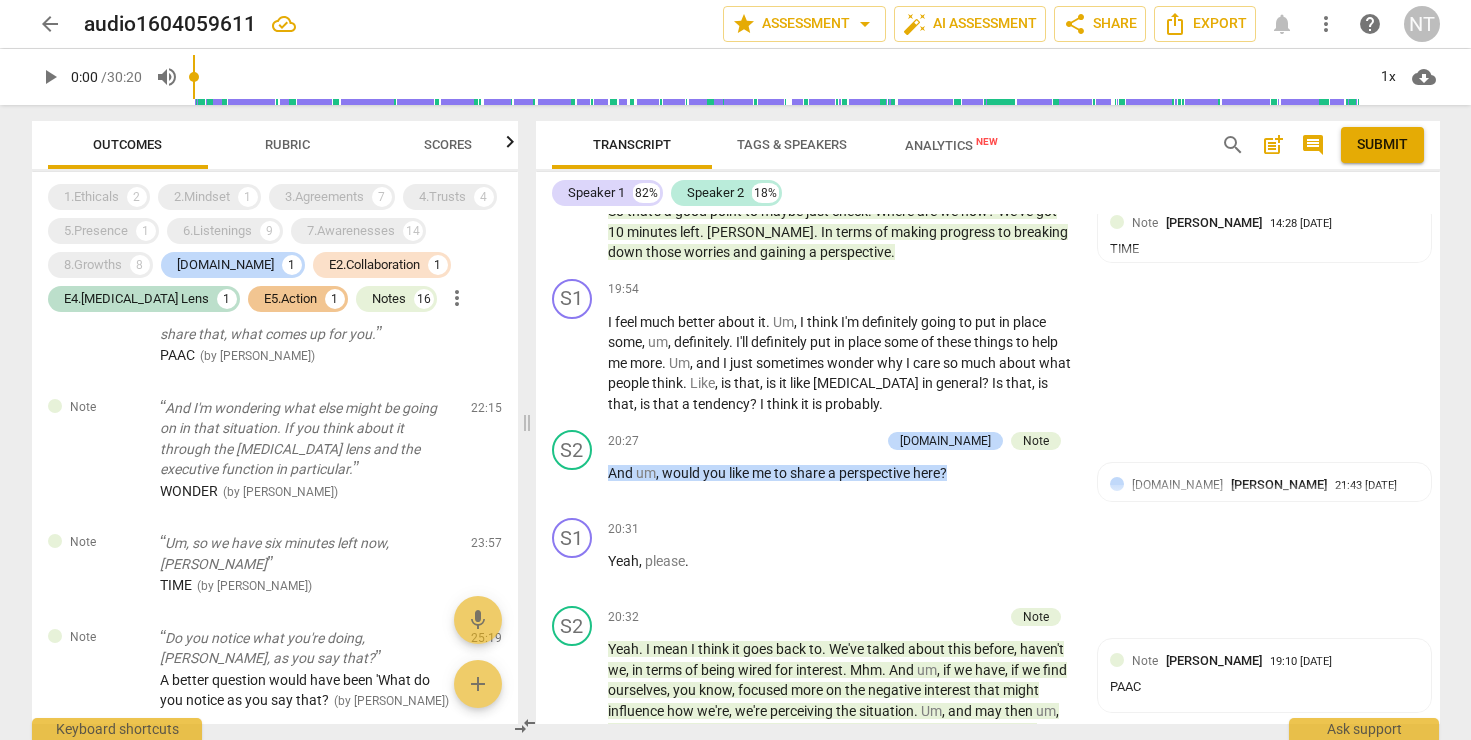 scroll, scrollTop: 7827, scrollLeft: 0, axis: vertical 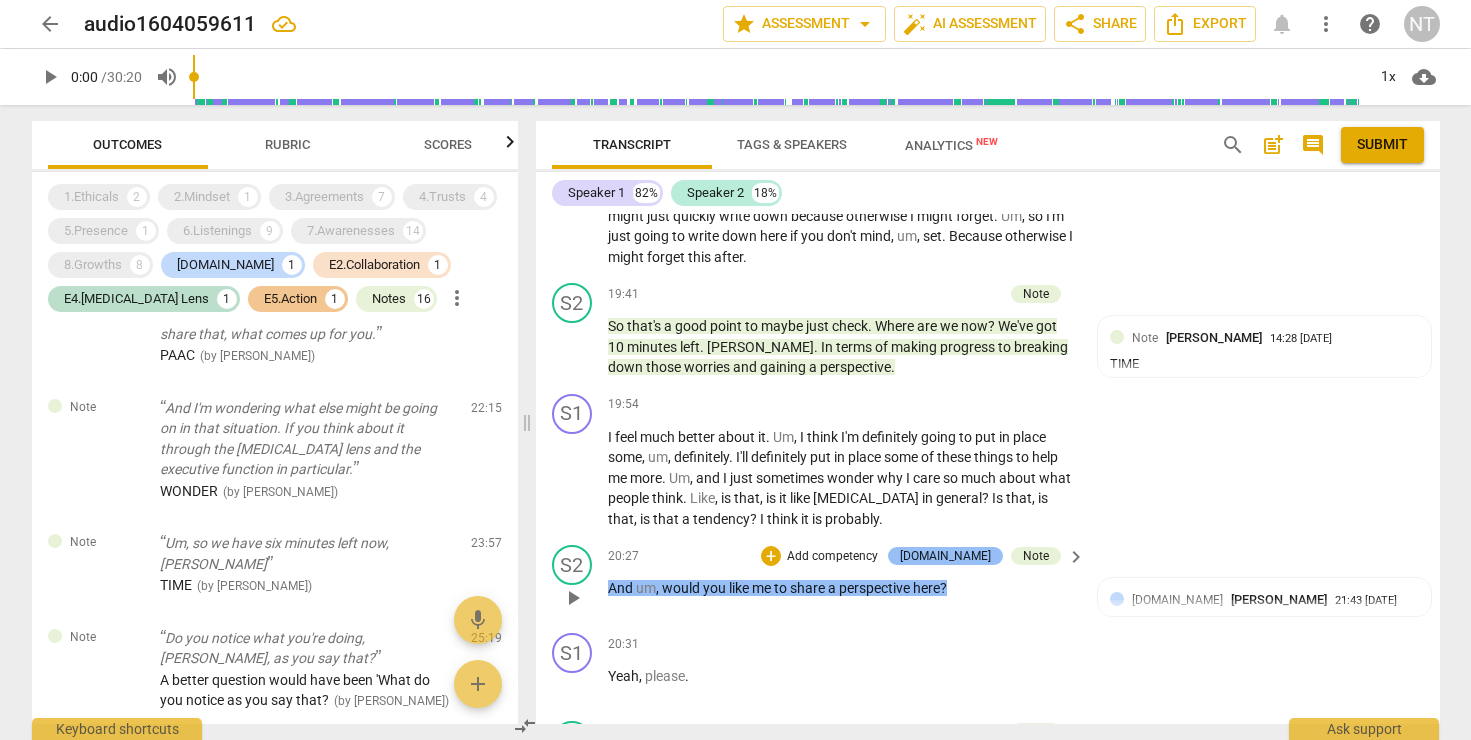 click on "[DOMAIN_NAME]" at bounding box center (945, 556) 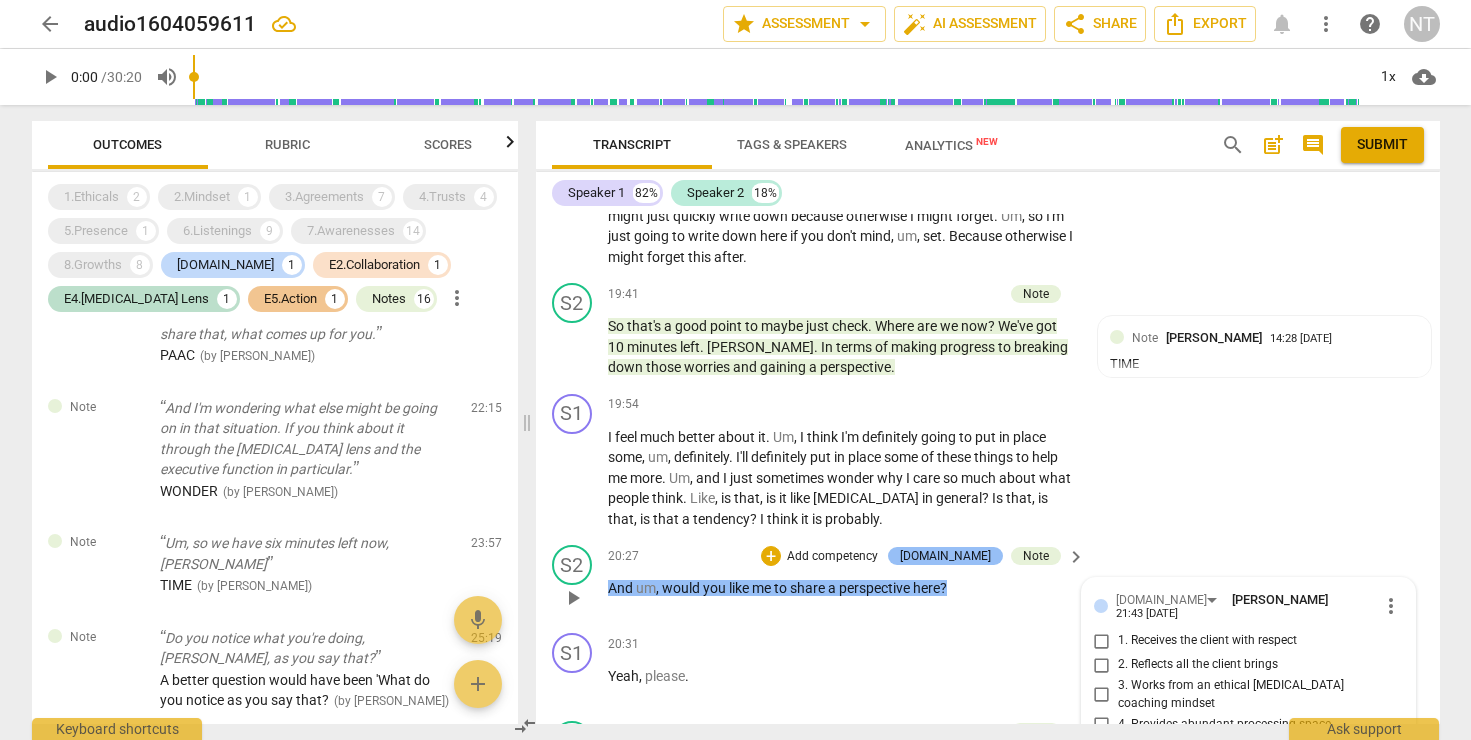 scroll, scrollTop: 8306, scrollLeft: 0, axis: vertical 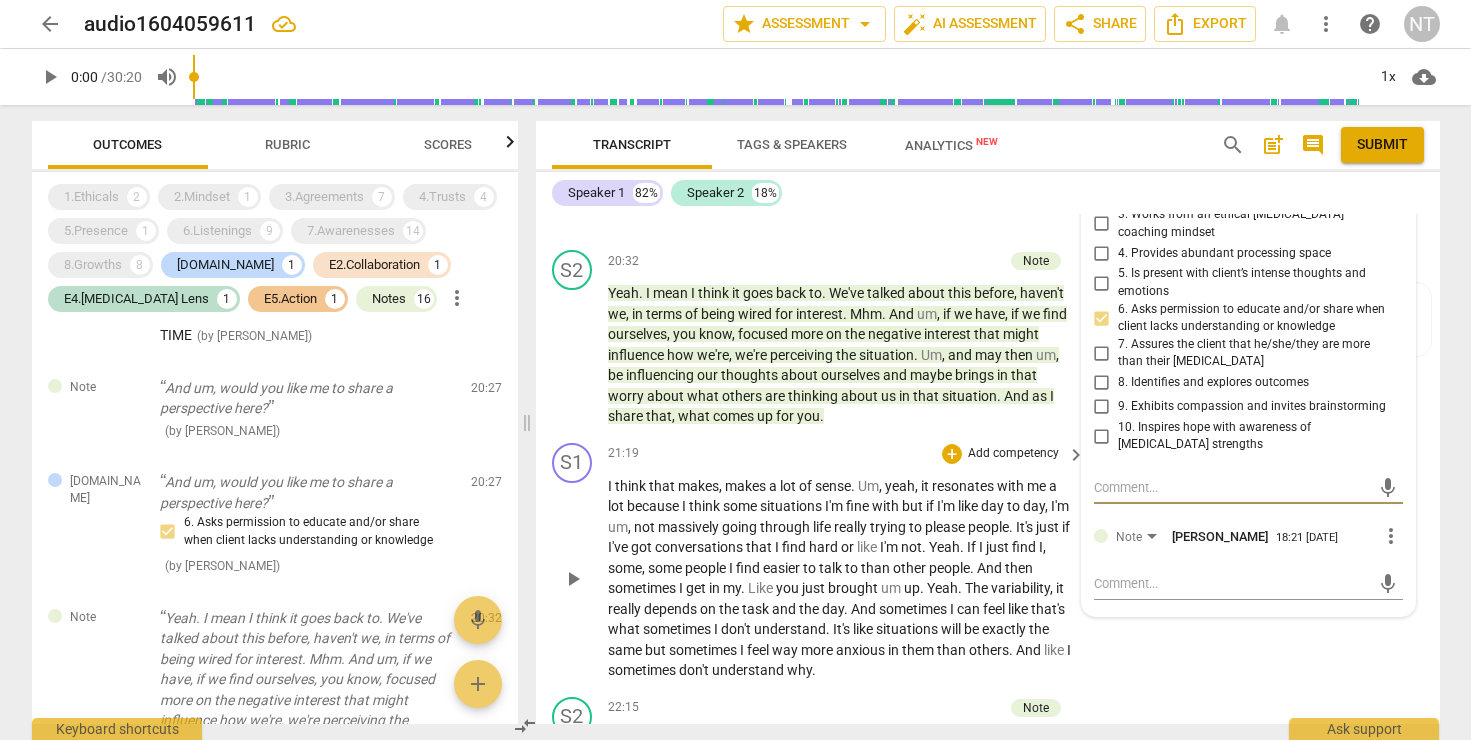 click on "S1 play_arrow pause 21:19 + Add competency keyboard_arrow_right I   think   that   makes ,   makes   a   lot   of   sense .   Um ,   yeah ,   it   resonates   with   me   a   lot   because   I   think   some   situations   I'm   fine   with   but   if   I'm   like   day   to   day ,   I'm   um ,   not   massively   going   through   life   really   trying   to   please   people .   It's   just   if   I've   got   conversations   that   I   find   hard   or   like   I'm   not .   Yeah .   If   I   just   find   I ,   some ,   some   people   I   find   easier   to   talk   to   than   other   people .   And   then   sometimes   I   get   in   my .   Like   you   just   brought   um   up .   Yeah .   The   variability ,   it   really   depends   on   the   task   and   the   day .   And   sometimes   I   can   feel   like   that's   what   sometimes   I   don't   understand .   It's   like   situations   will   be   exactly   the   same   but   sometimes   I   feel   way   more   anxious   in   them   than   ." at bounding box center [988, 562] 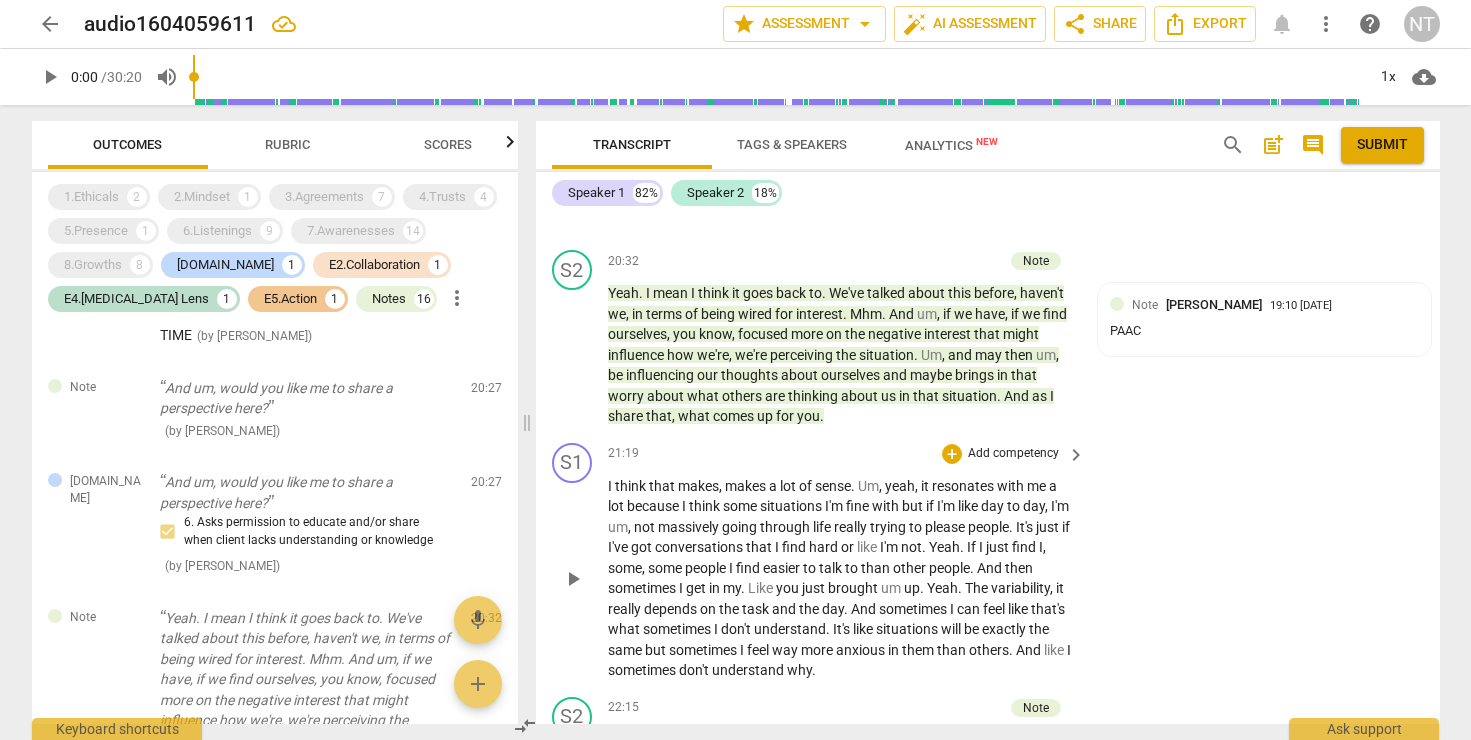 click on "trying" at bounding box center [889, 527] 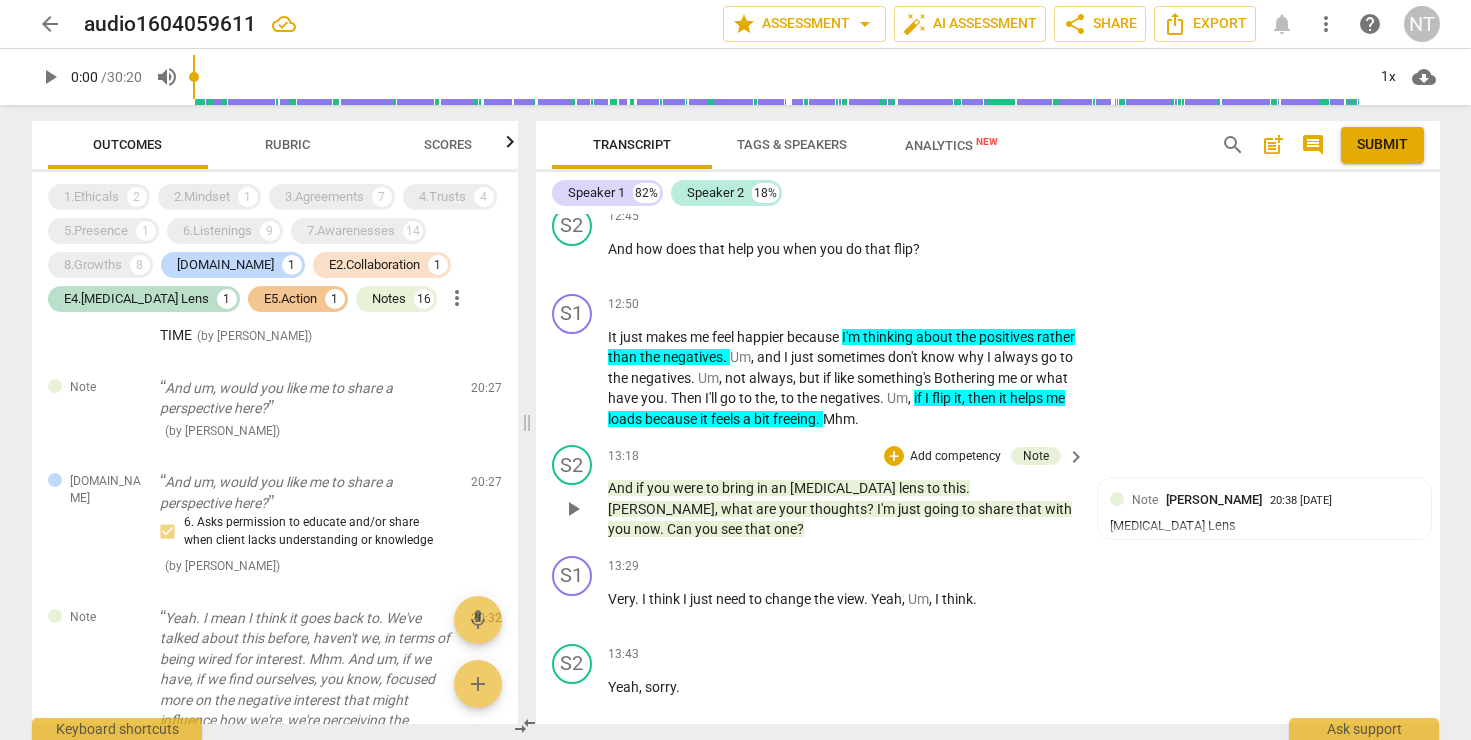 scroll, scrollTop: 4943, scrollLeft: 0, axis: vertical 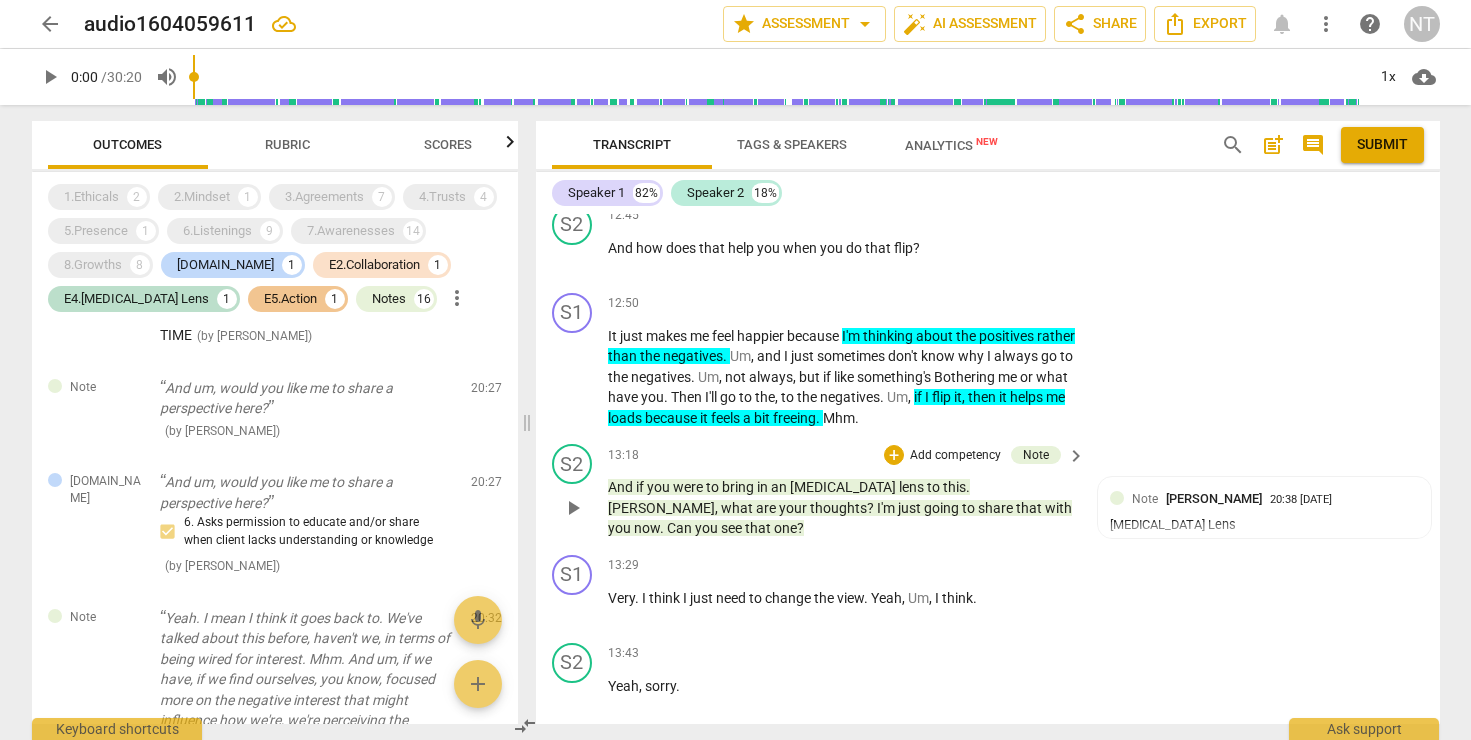 drag, startPoint x: 604, startPoint y: 503, endPoint x: 1064, endPoint y: 523, distance: 460.43457 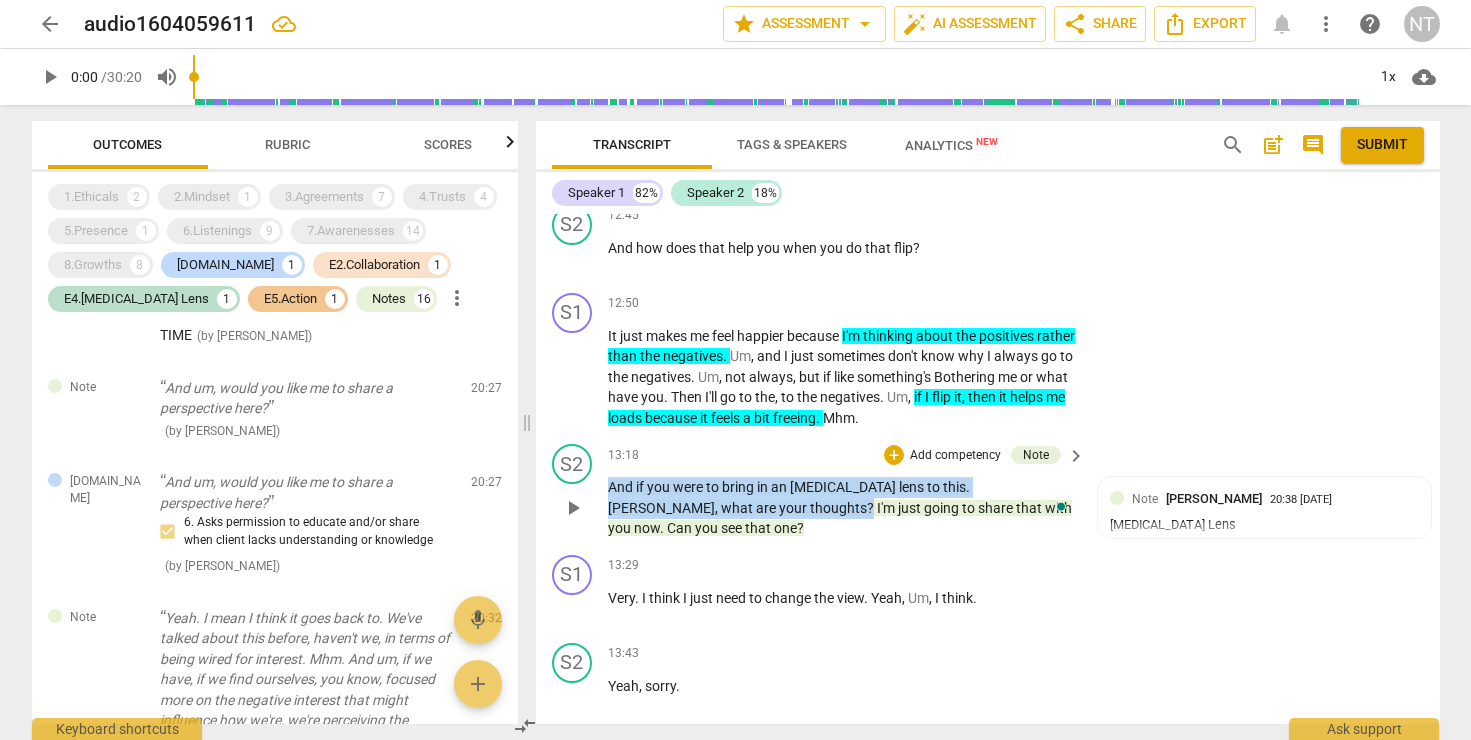 drag, startPoint x: 609, startPoint y: 504, endPoint x: 668, endPoint y: 527, distance: 63.324562 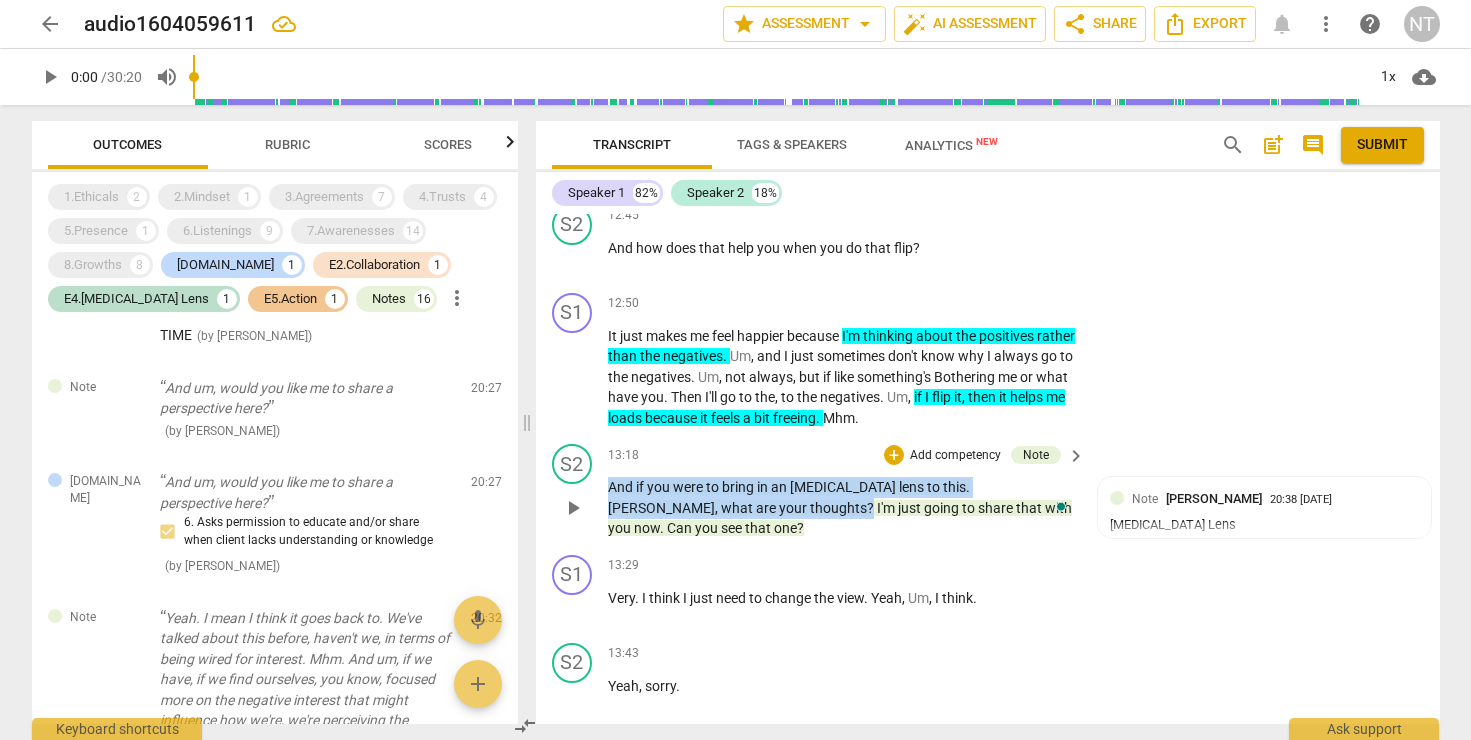 click on "And   if   you   were   to   bring   in   an   [MEDICAL_DATA]   lens   to   this .   [PERSON_NAME] ,   what   are   your   thoughts ?   I'm   just   going   to   share   that   with   you   now .   Can   you   see   that   one ?" at bounding box center (842, 508) 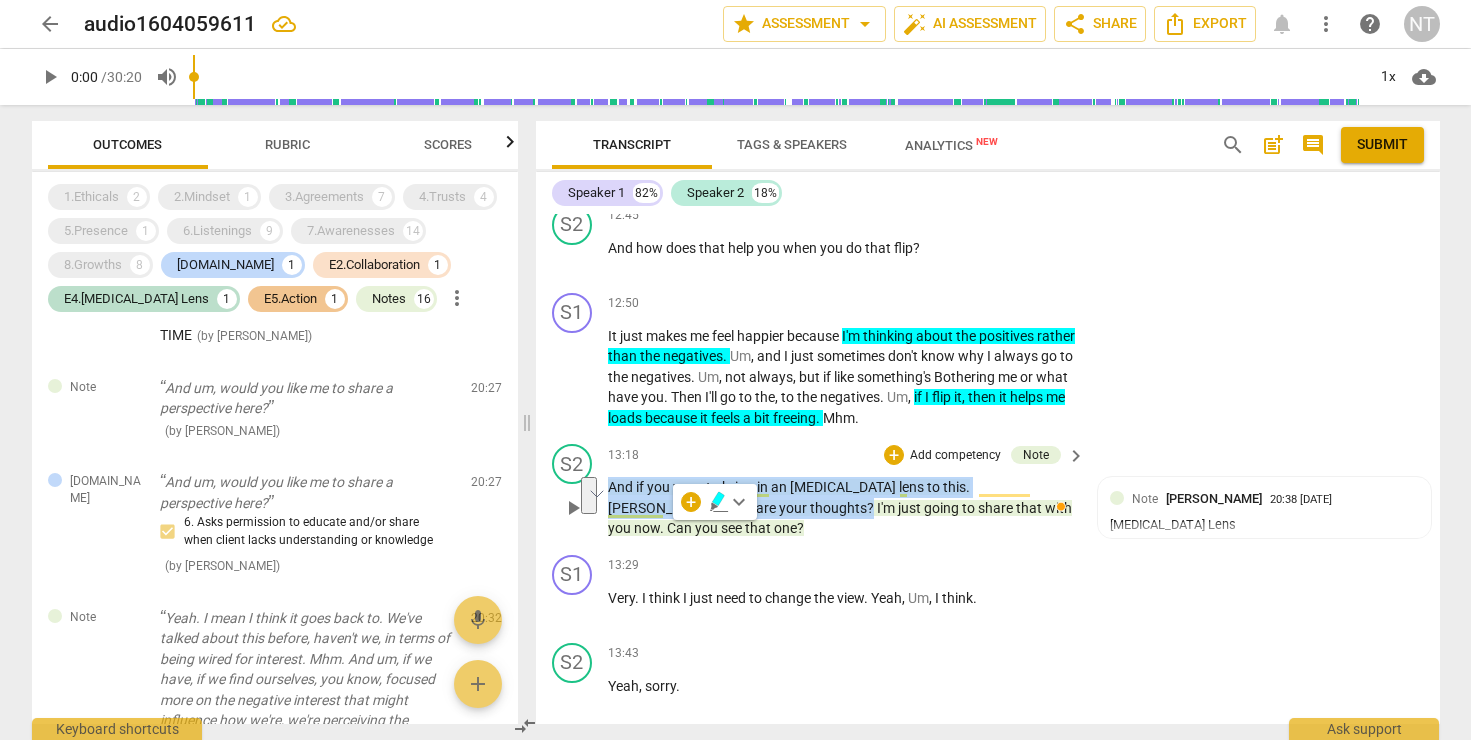 click on "Add competency" at bounding box center [955, 456] 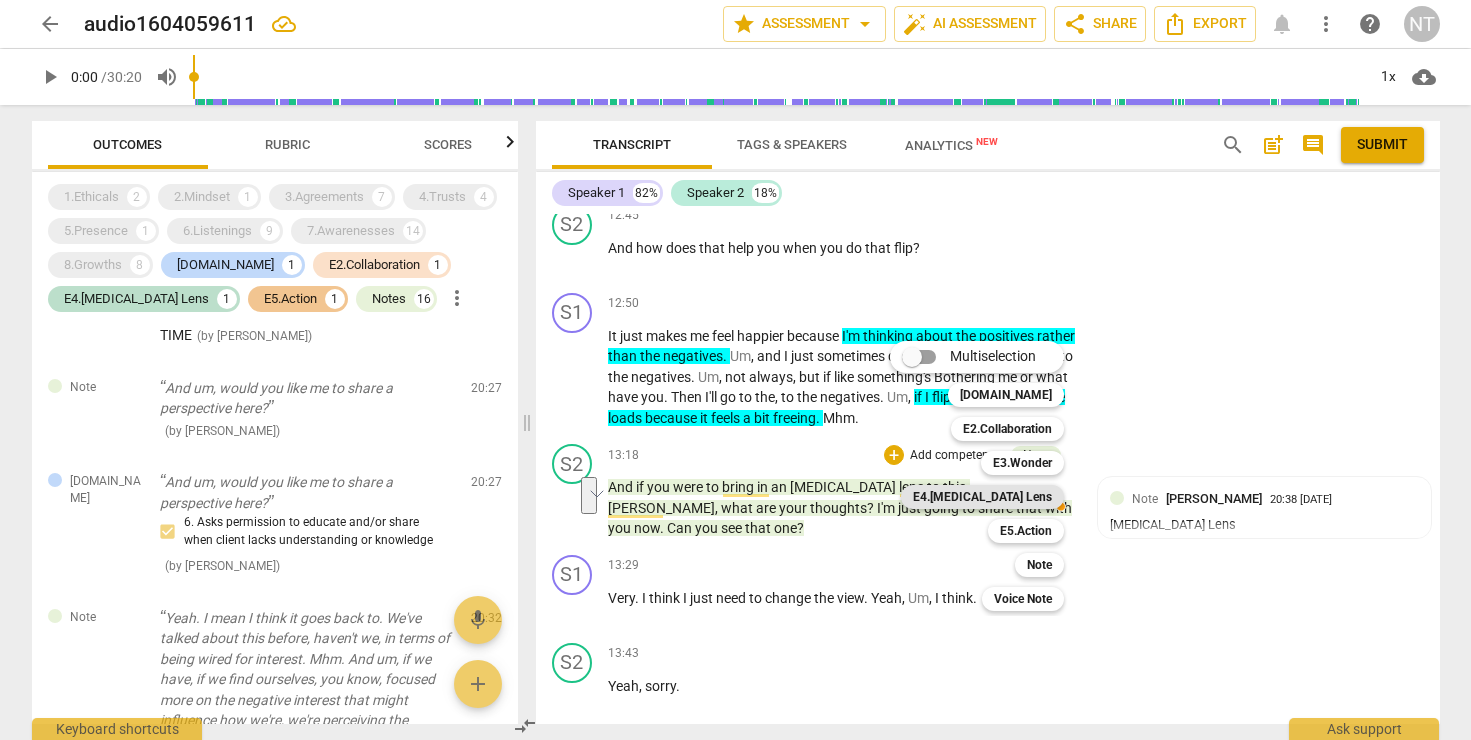 click on "E4.[MEDICAL_DATA] Lens" at bounding box center (982, 497) 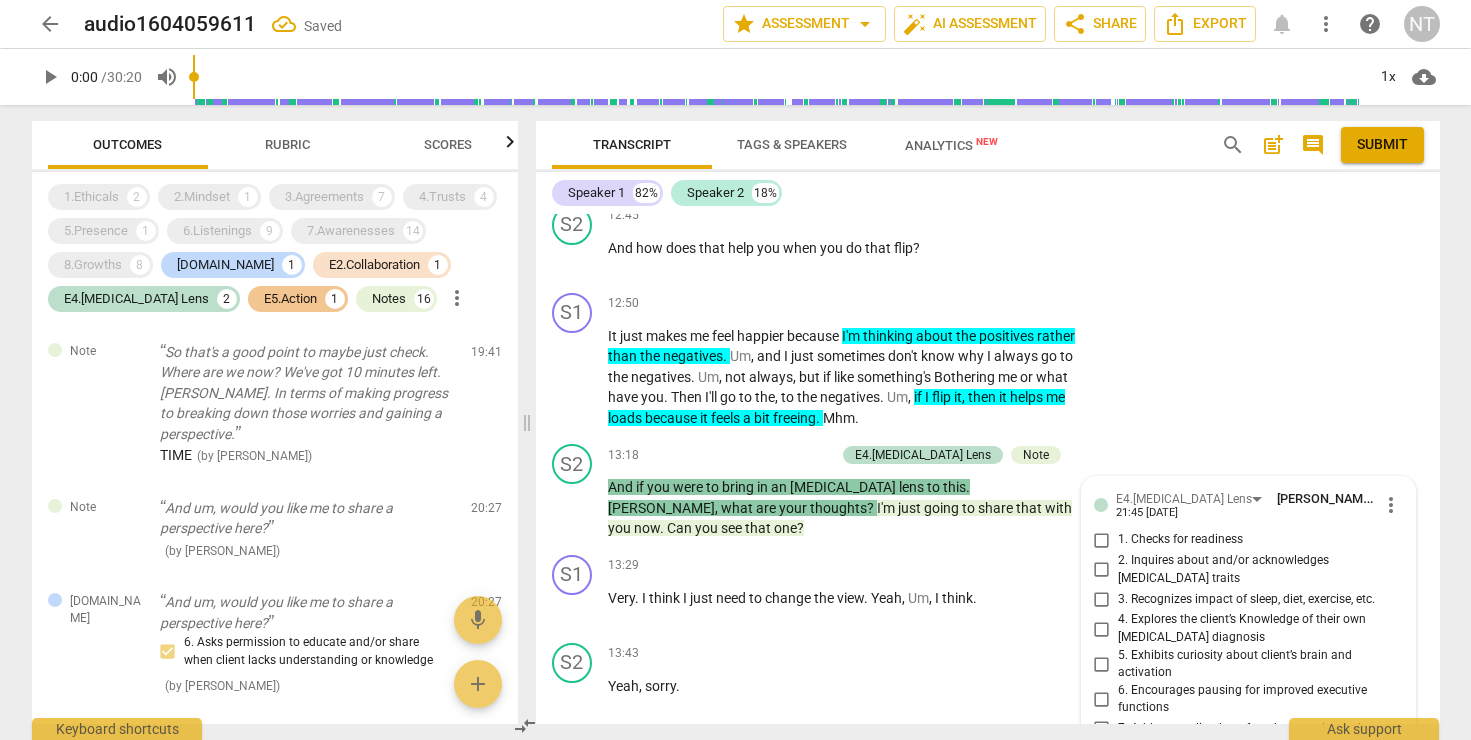 scroll, scrollTop: 5376, scrollLeft: 0, axis: vertical 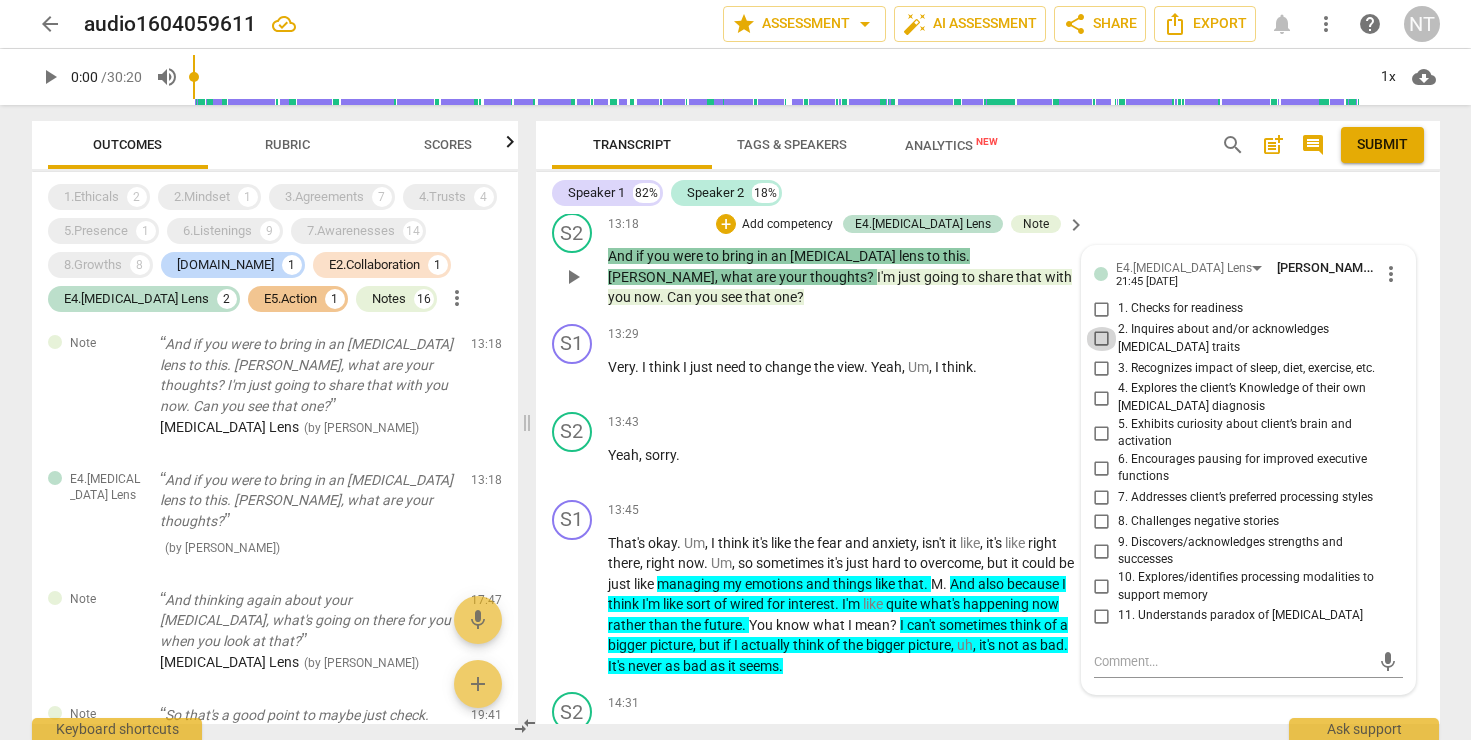 click on "2. Inquires about and/or acknowledges [MEDICAL_DATA] traits" at bounding box center [1102, 339] 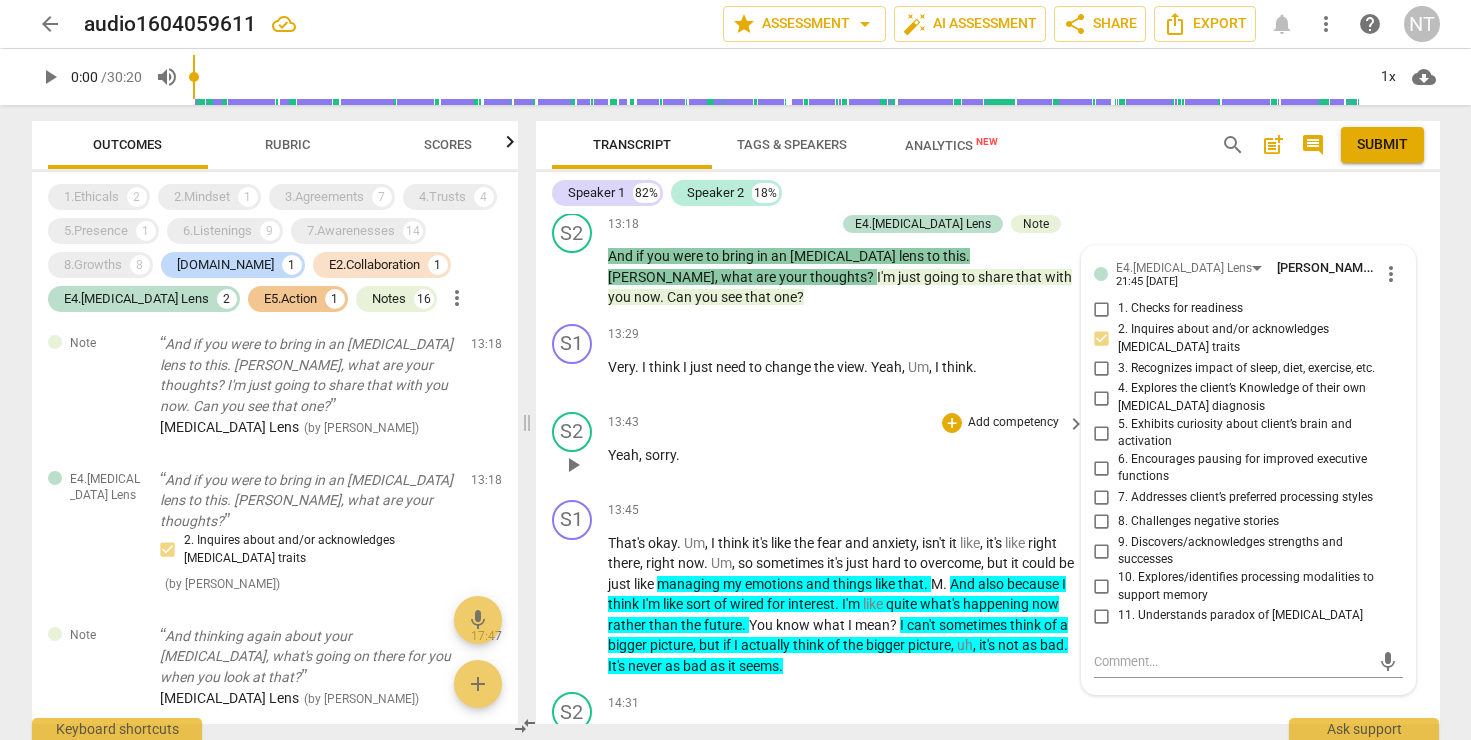 click on "13:43 + Add competency keyboard_arrow_right Yeah ,   sorry ." at bounding box center (848, 448) 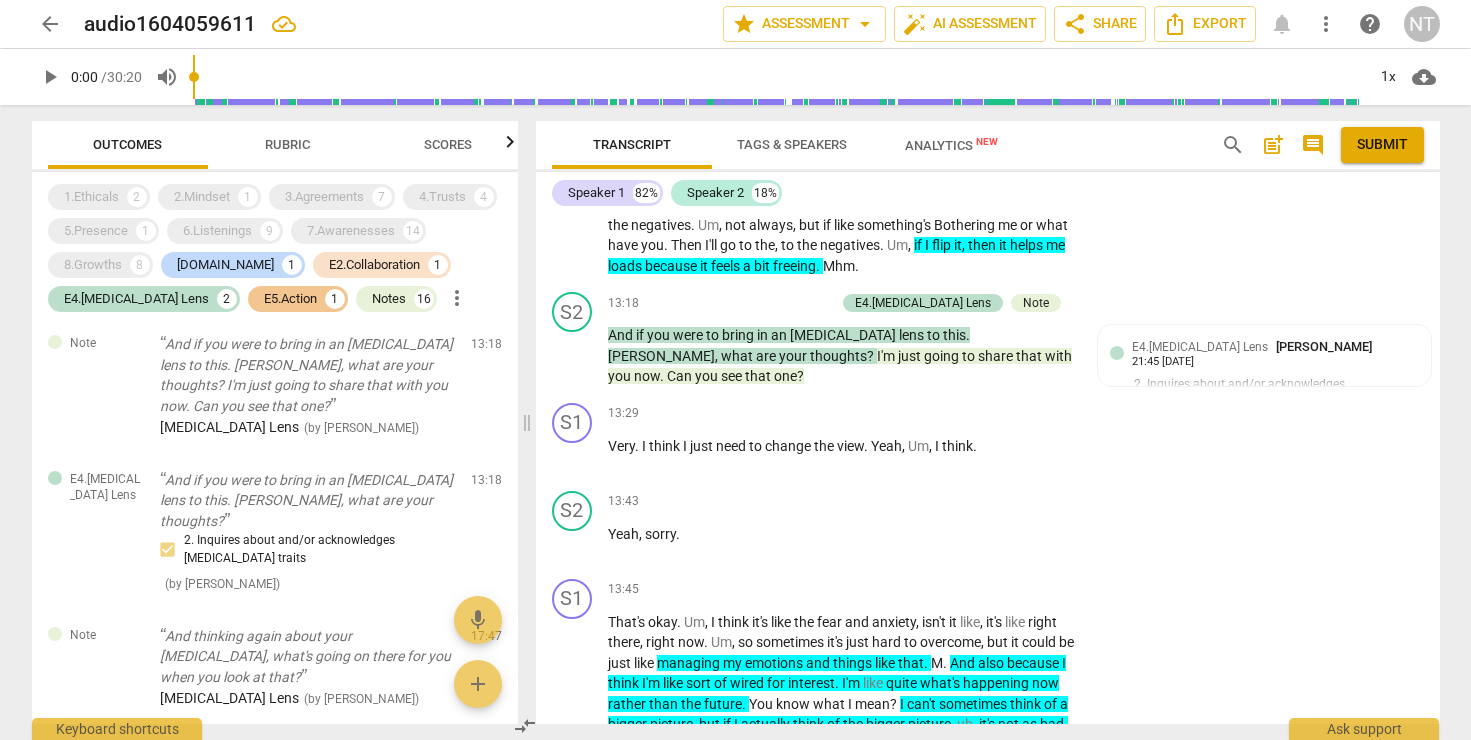 scroll, scrollTop: 5428, scrollLeft: 0, axis: vertical 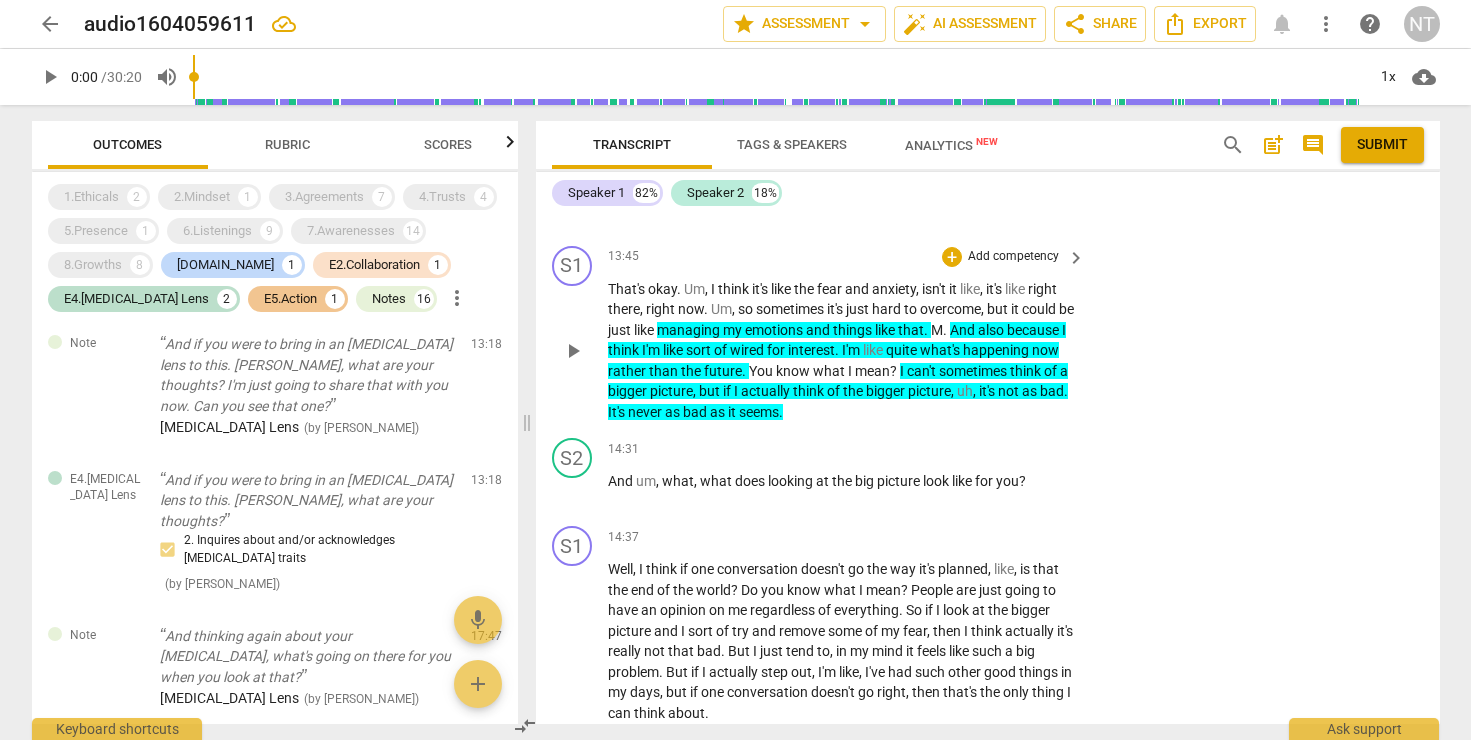 click on "That's   okay .   Um ,   I   think   it's   like   the   fear   and   anxiety ,   isn't   it   like ,   it's   like   right   there ,   right   now .   Um ,   so   sometimes   it's   just   hard   to   overcome ,   but   it   could   be   just   like   managing   my   emotions   and   things   like   that .   M .   And   also   because   I   think   I'm   like   sort   of   wired   for   interest .   I'm   like   quite   what's   happening   now   rather   than   the   future .   You   know   what   I   mean ?   I   can't   sometimes   think   of   a   bigger   picture ,   but   if   I   actually   think   of   the   bigger   picture ,   uh ,   it's   not   as   bad .   It's   never   as   bad   as   it   seems ." at bounding box center (842, 351) 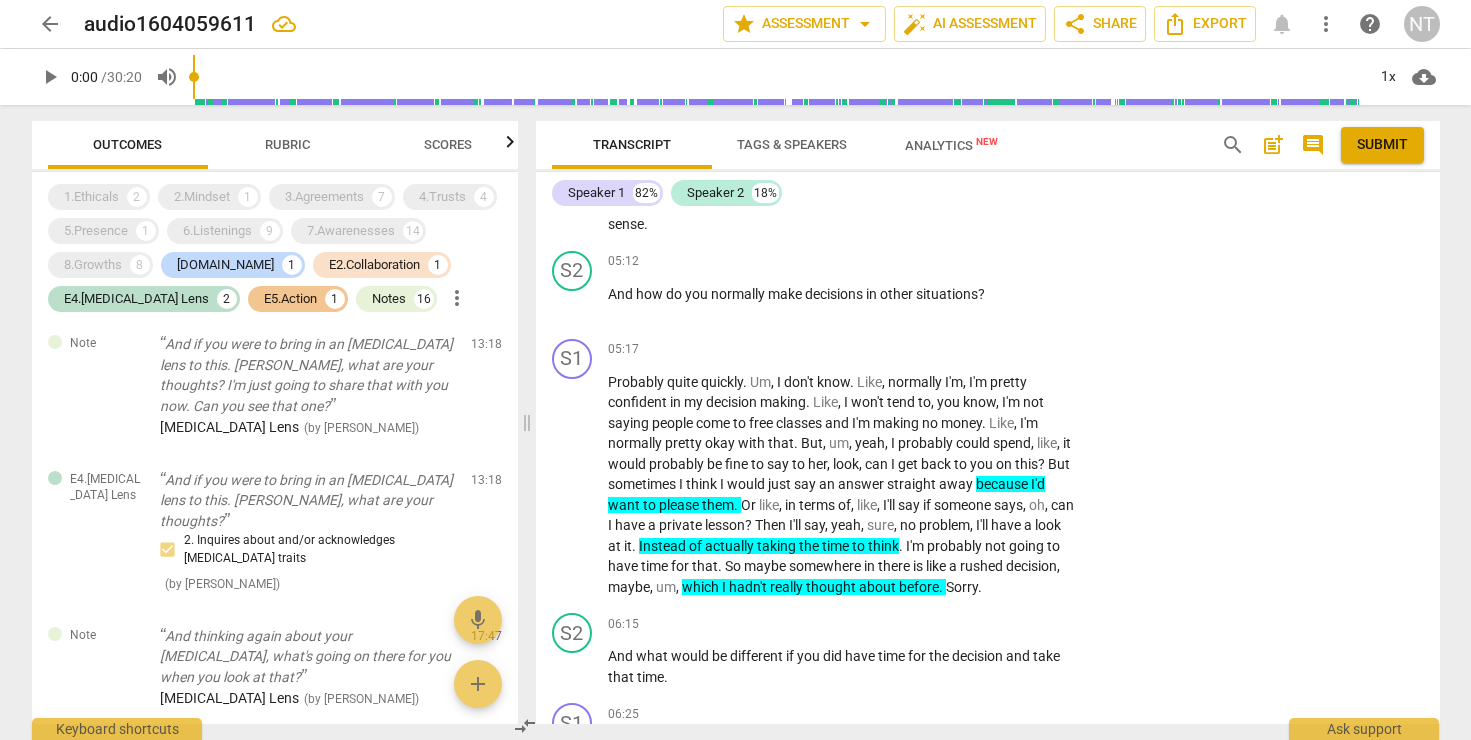 scroll, scrollTop: 2008, scrollLeft: 0, axis: vertical 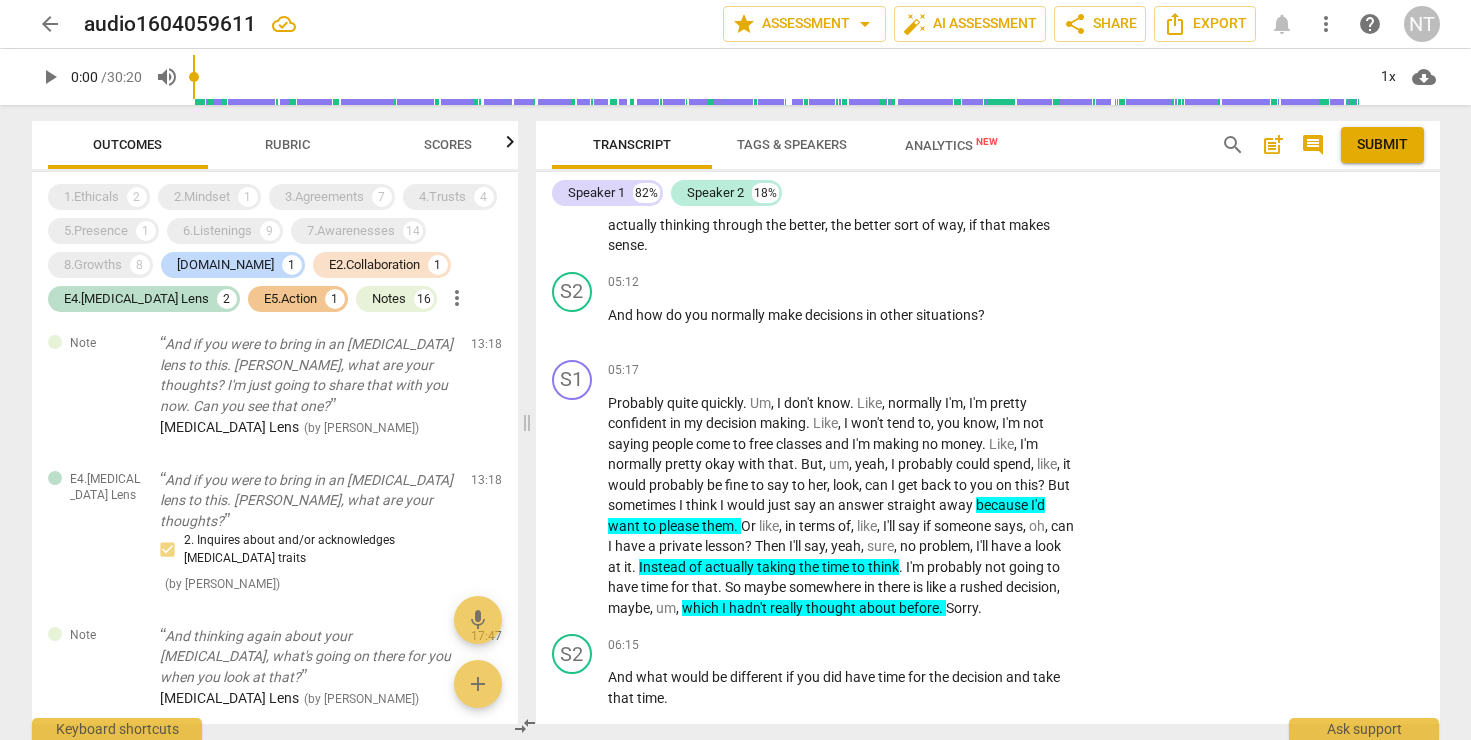 click on "Scores" at bounding box center [448, 144] 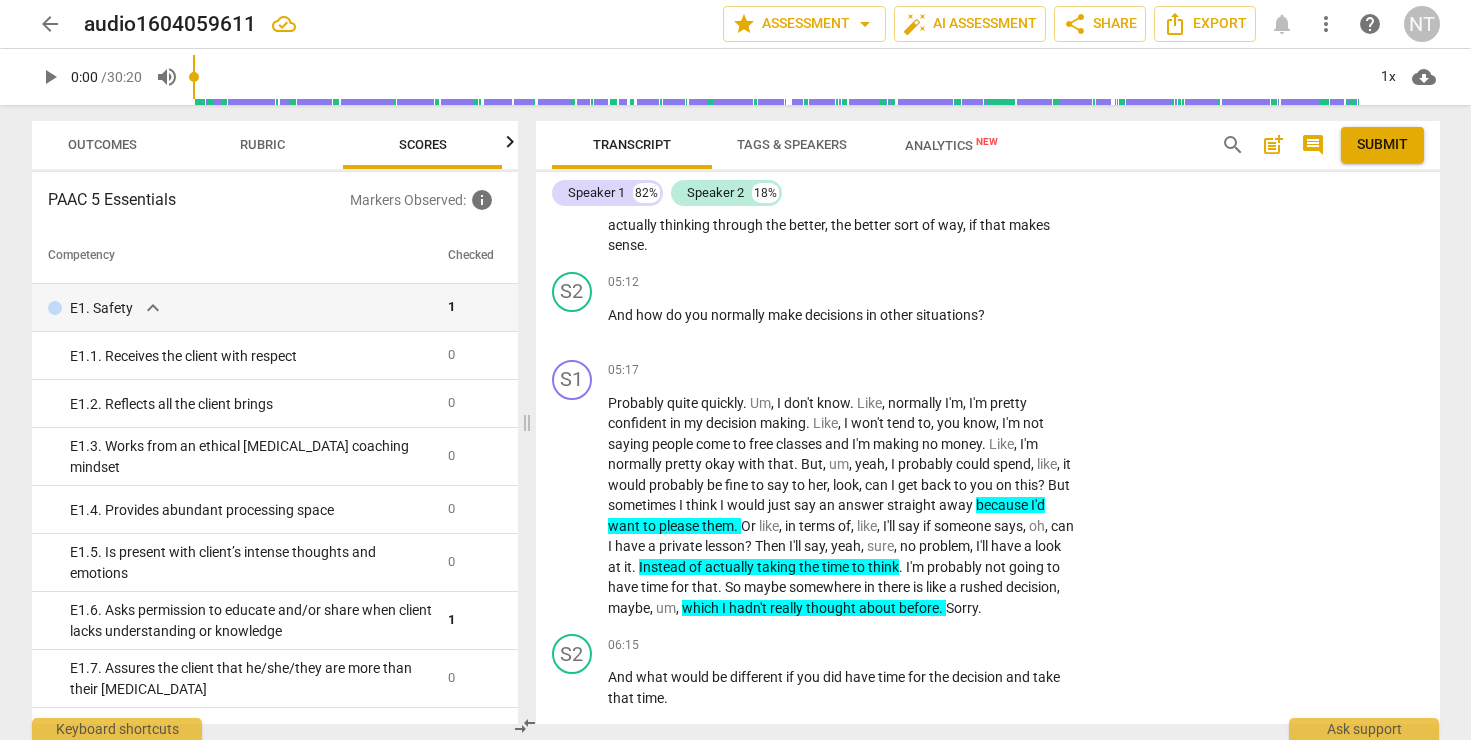 scroll, scrollTop: 0, scrollLeft: 26, axis: horizontal 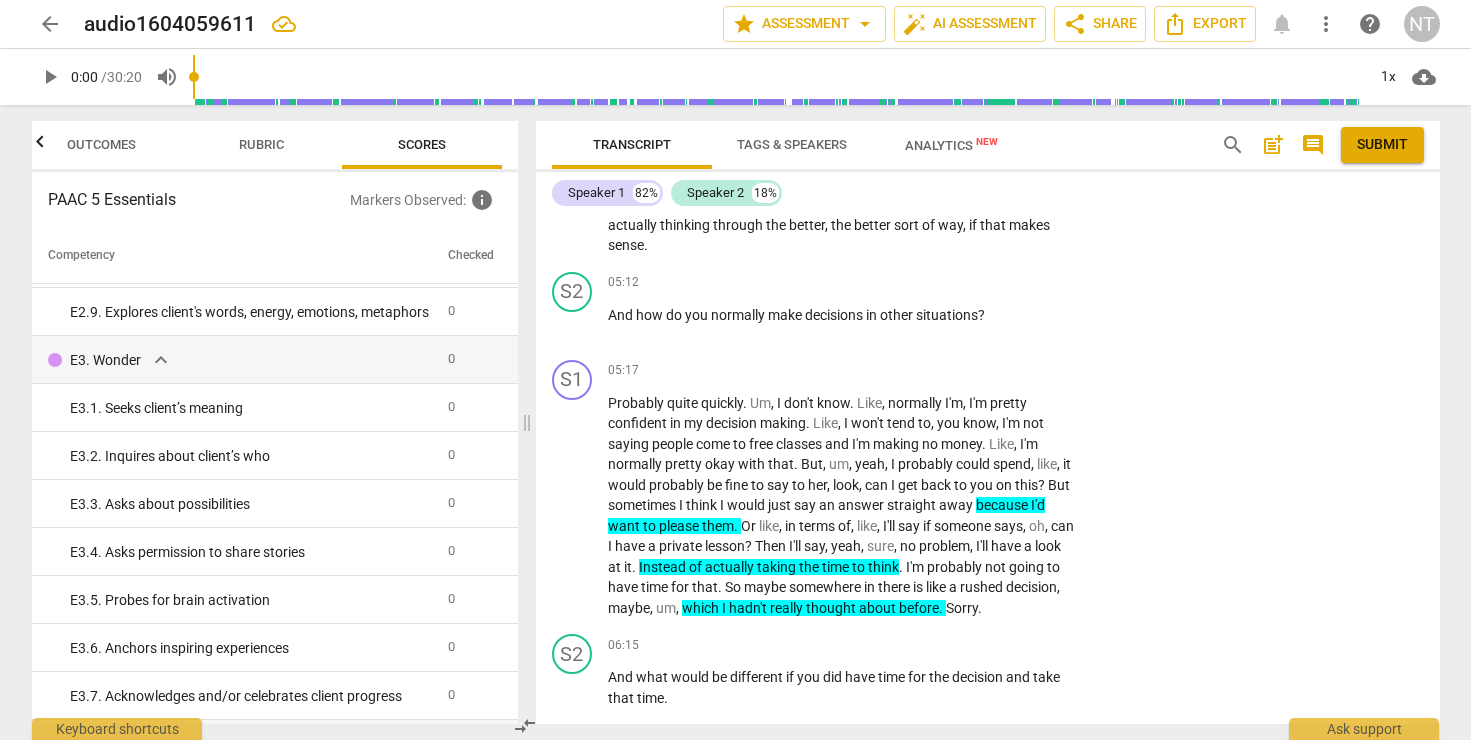 click on "Outcomes" at bounding box center (101, 144) 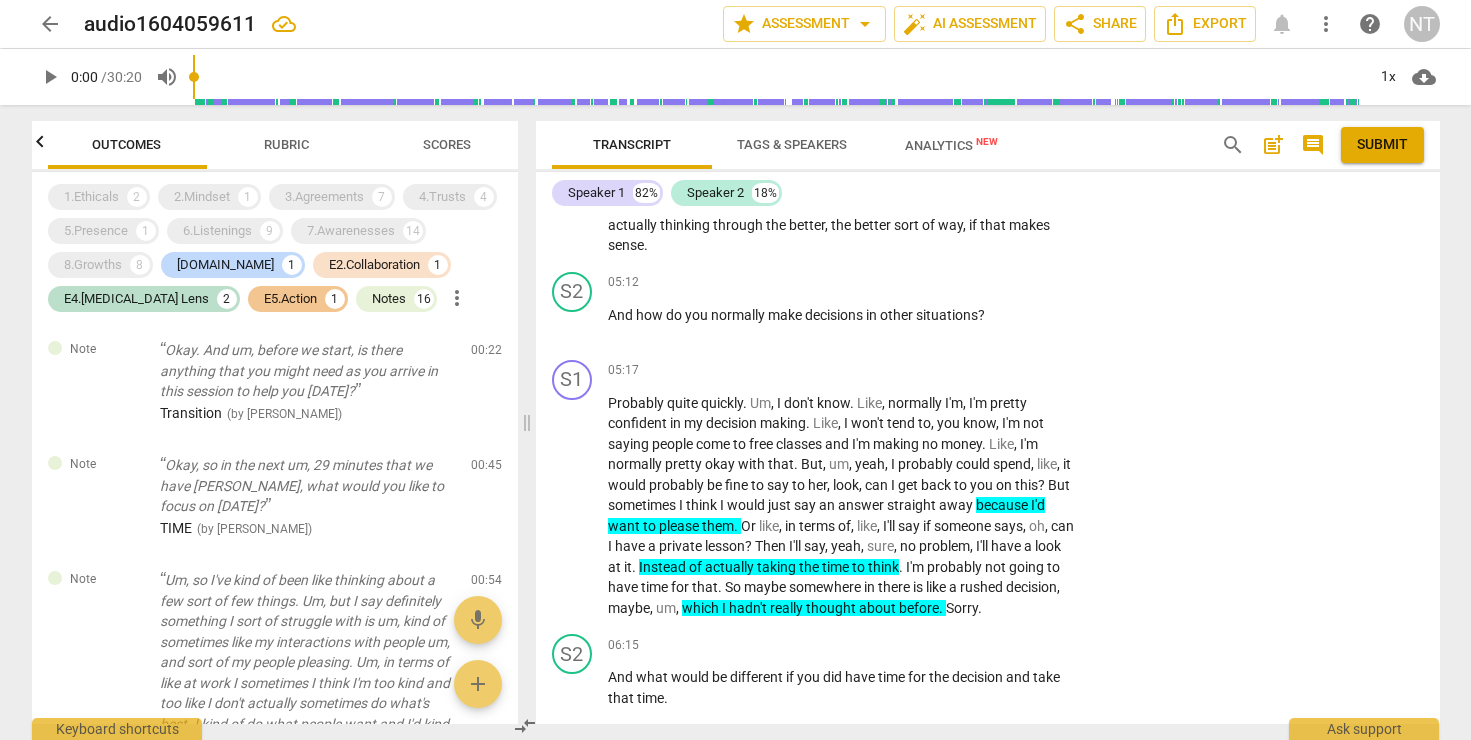 scroll, scrollTop: 0, scrollLeft: 0, axis: both 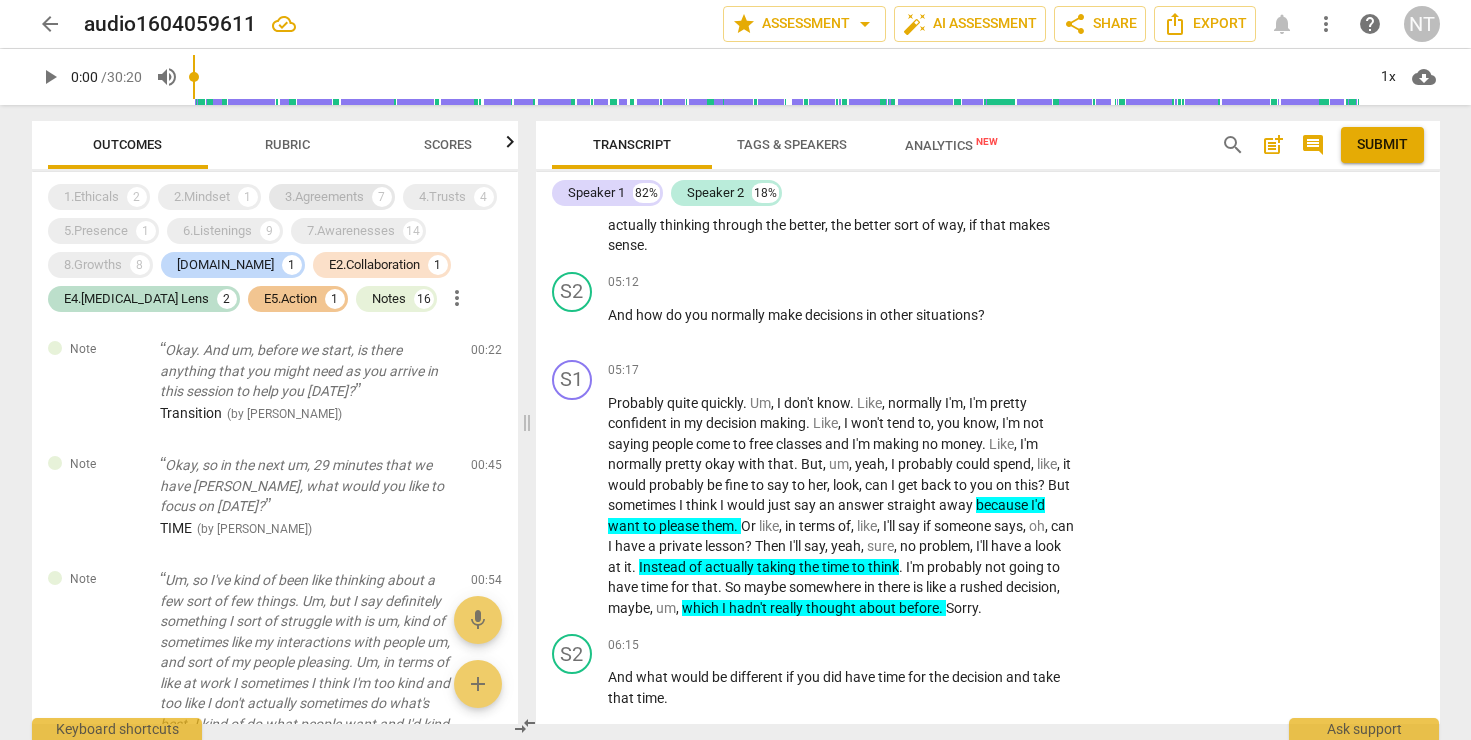 click on "3.Agreements" at bounding box center [324, 197] 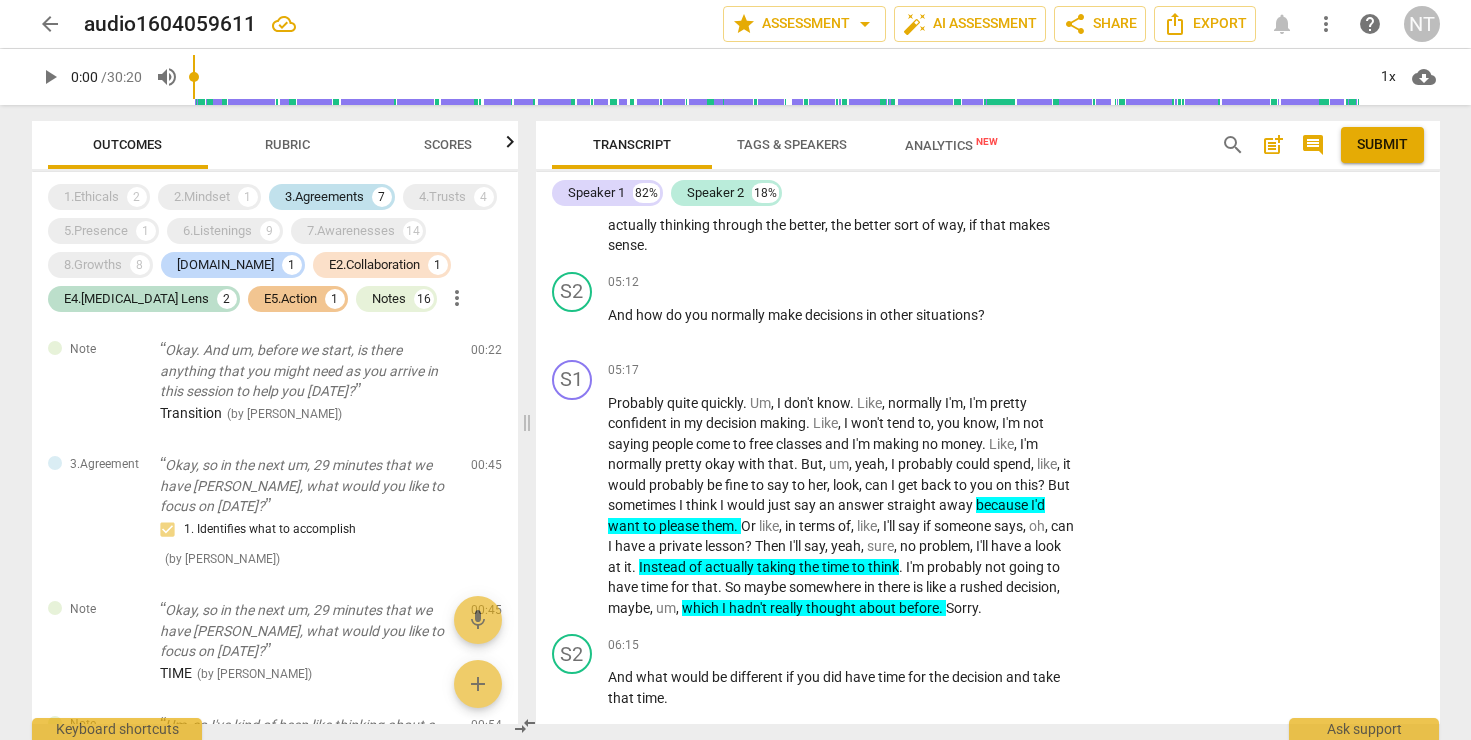 click on "3.Agreements" at bounding box center (324, 197) 